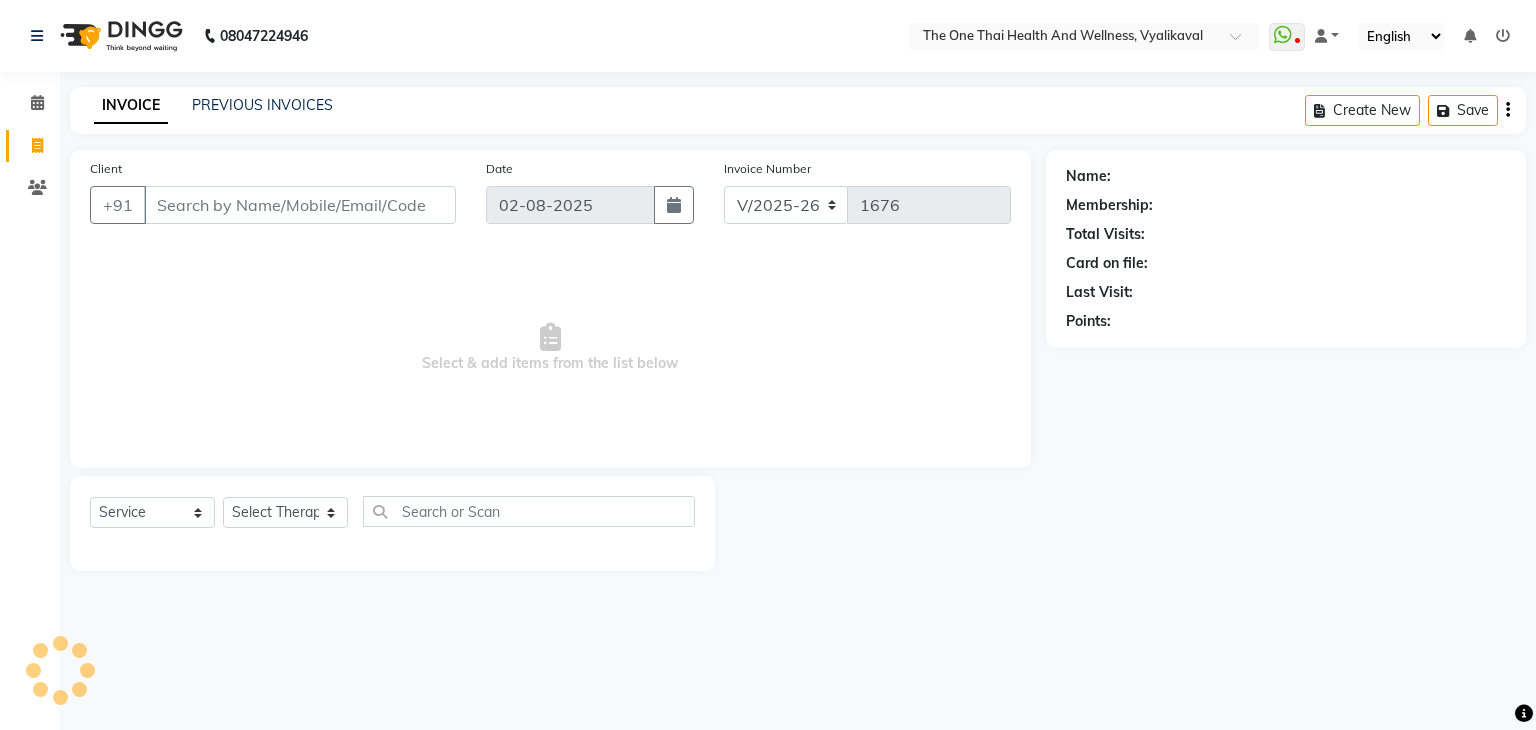 select on "5972" 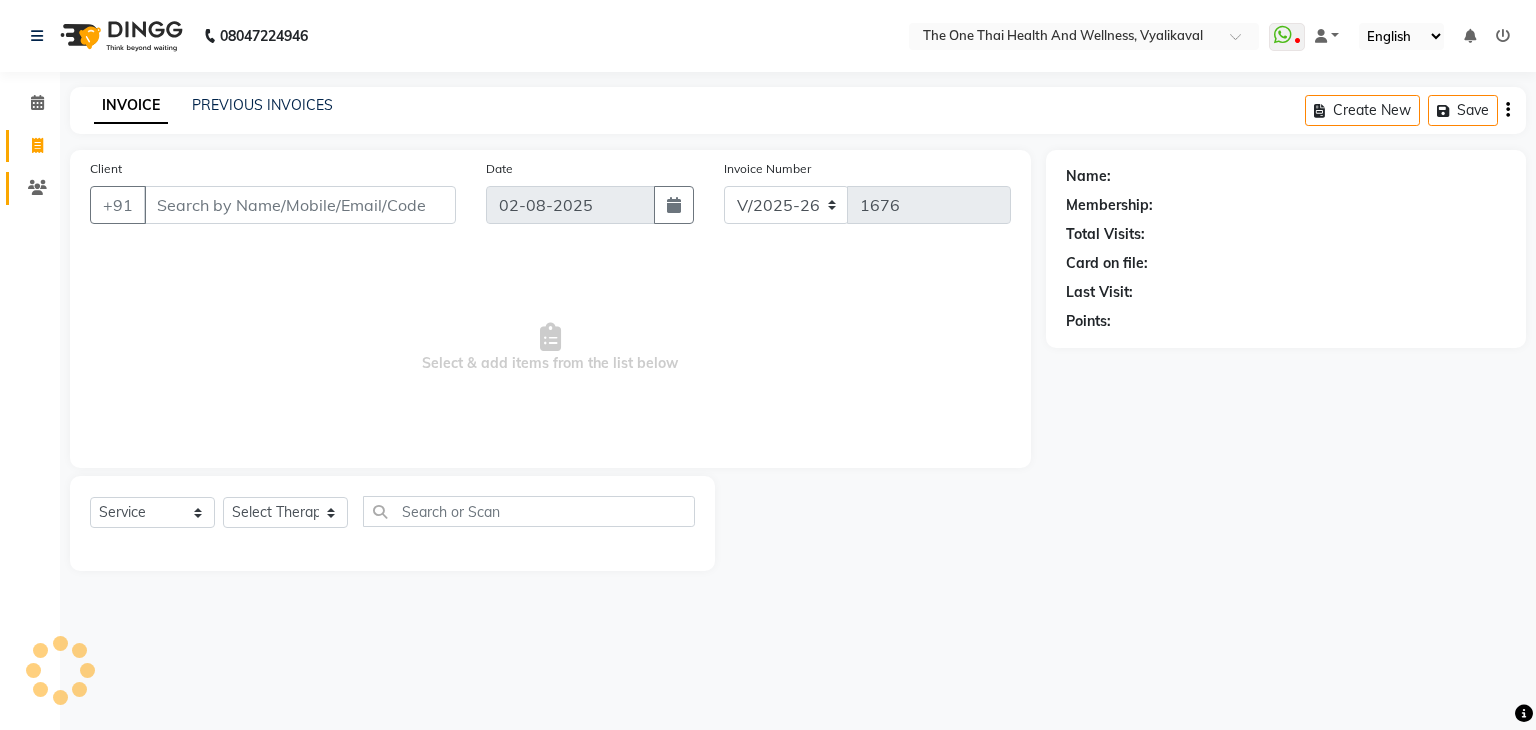 scroll, scrollTop: 0, scrollLeft: 0, axis: both 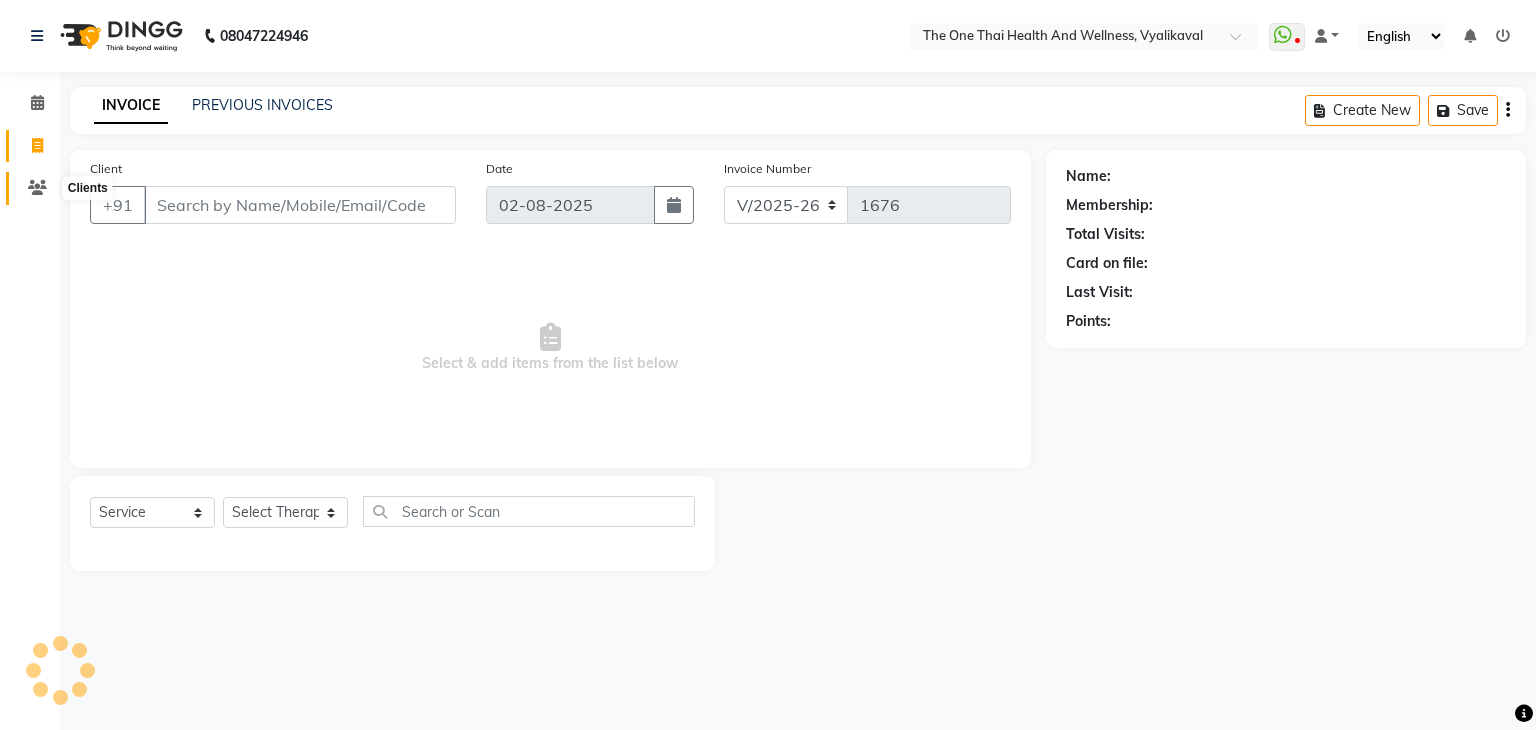 click 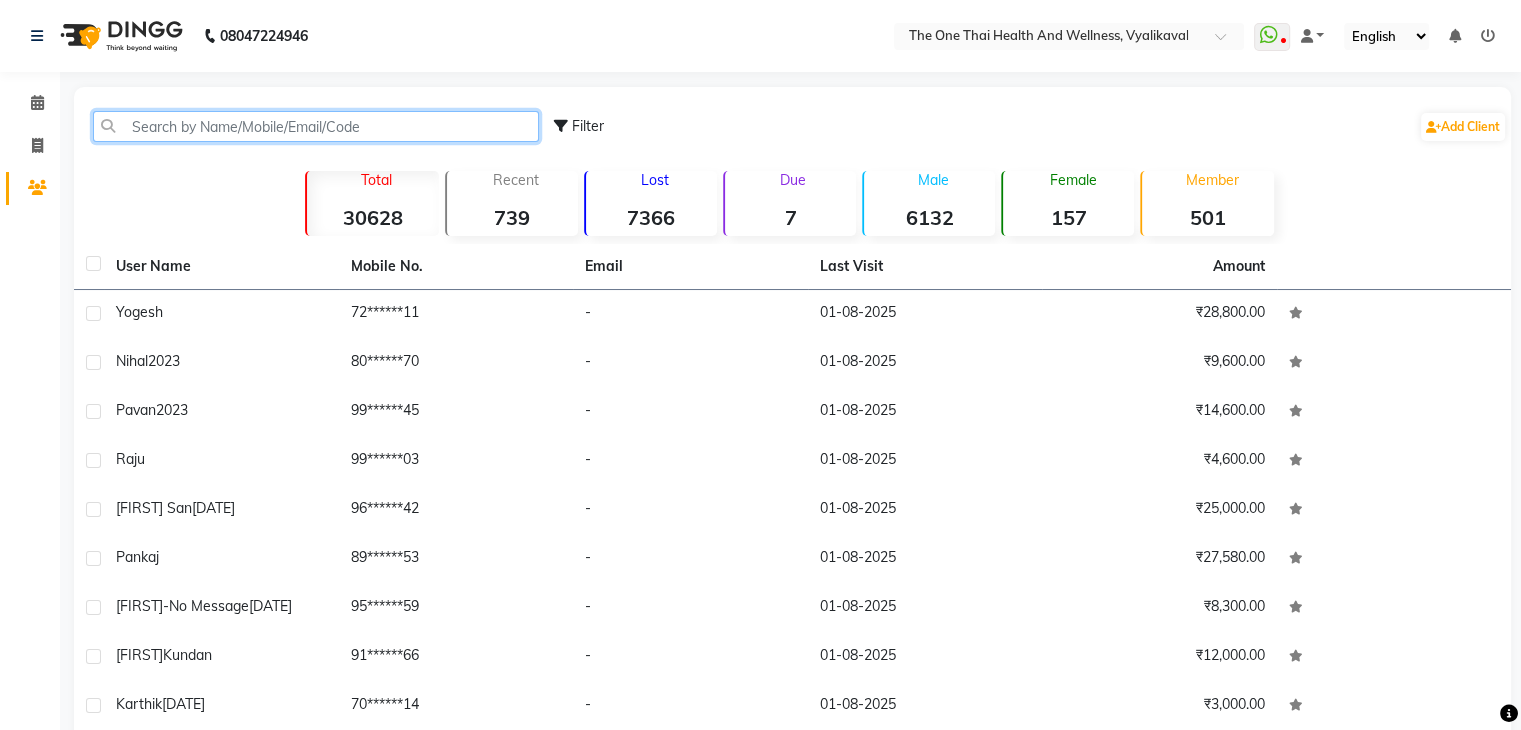 click 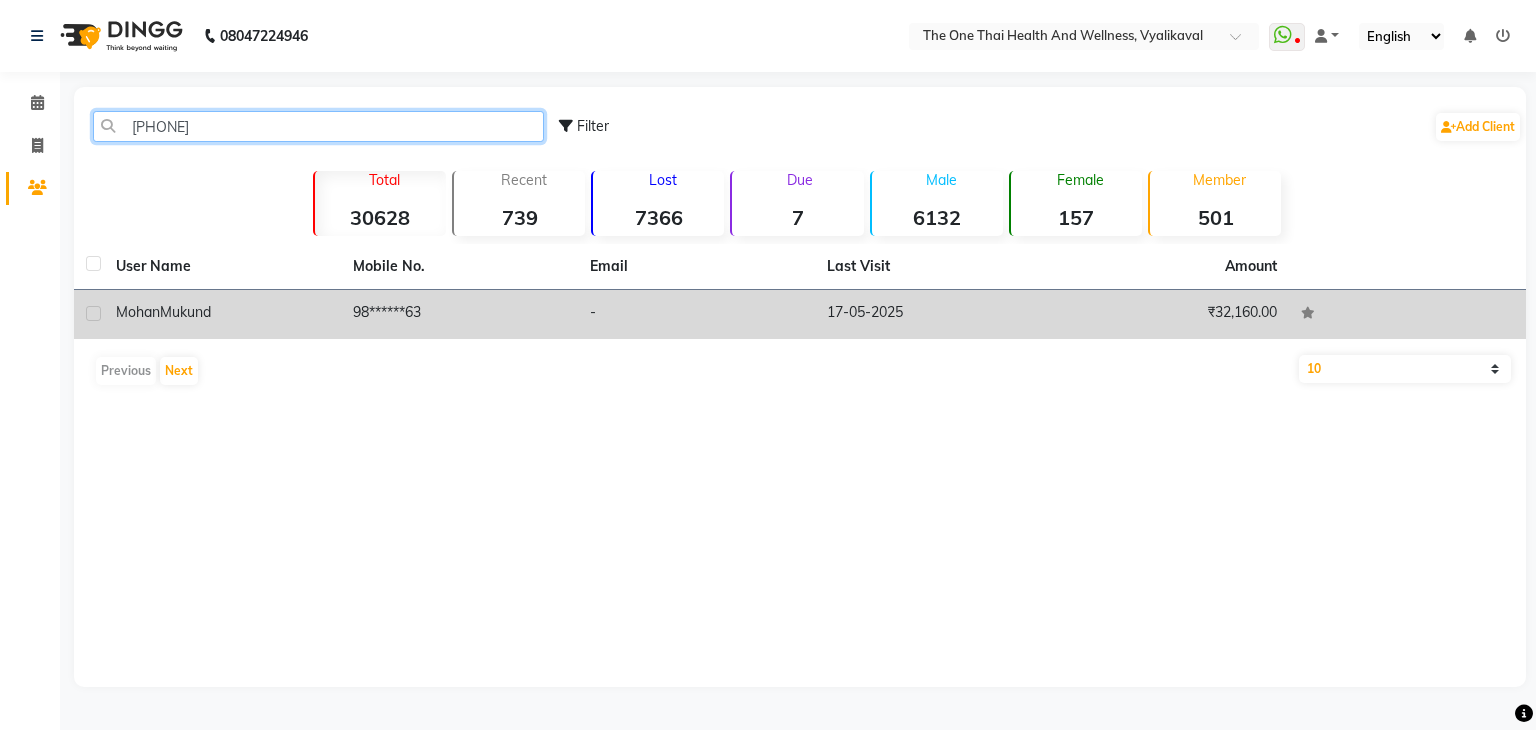 type on "[PHONE]" 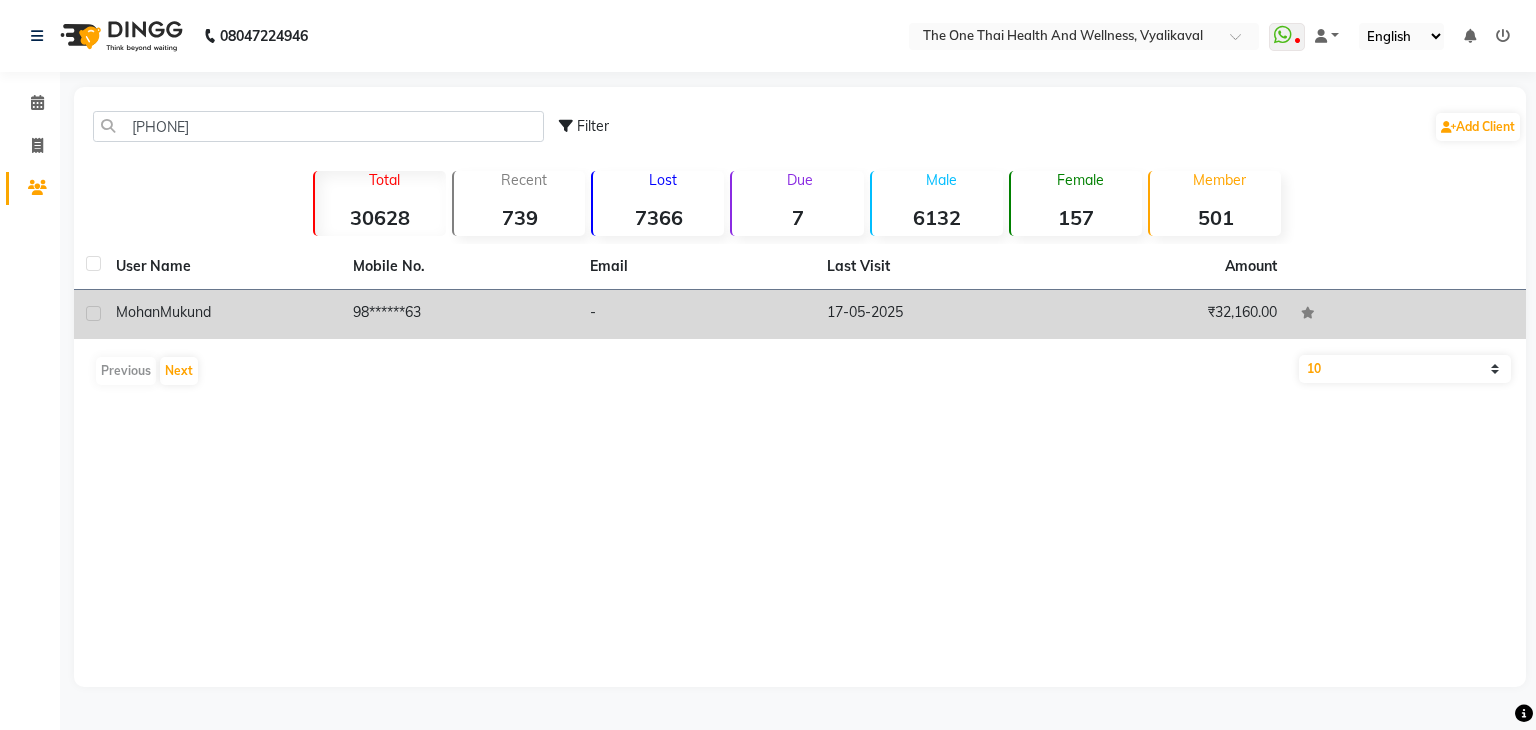 click 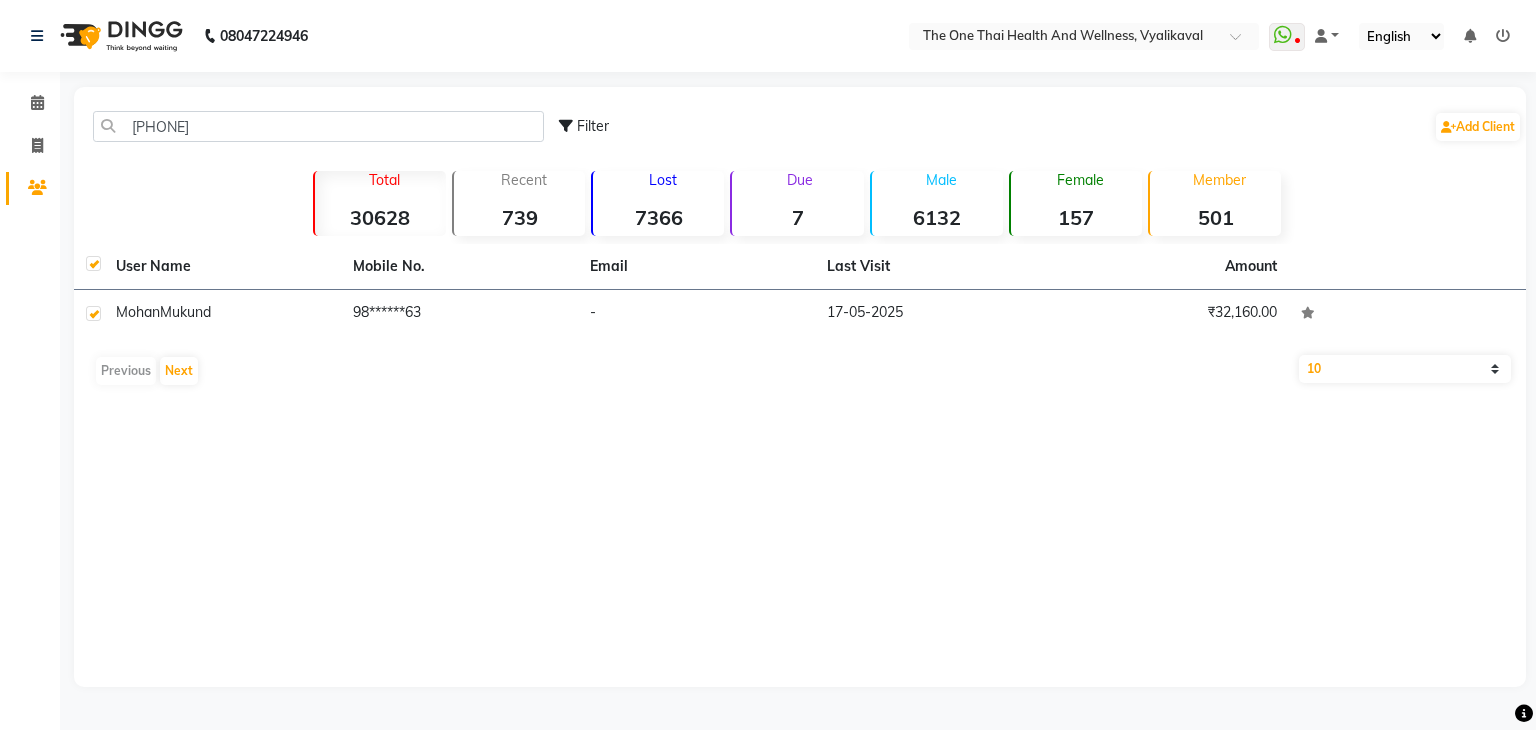 checkbox on "true" 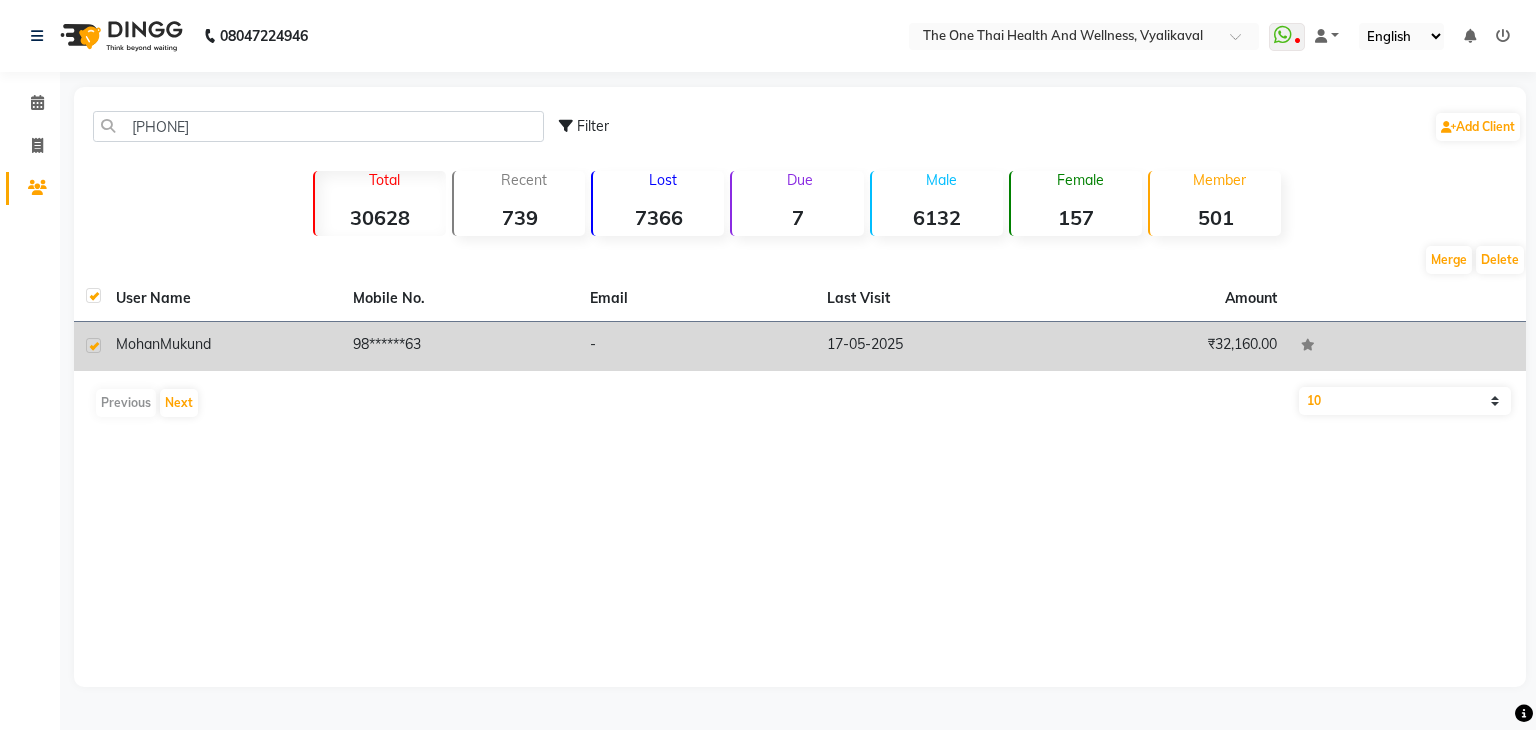 click on "mohan" 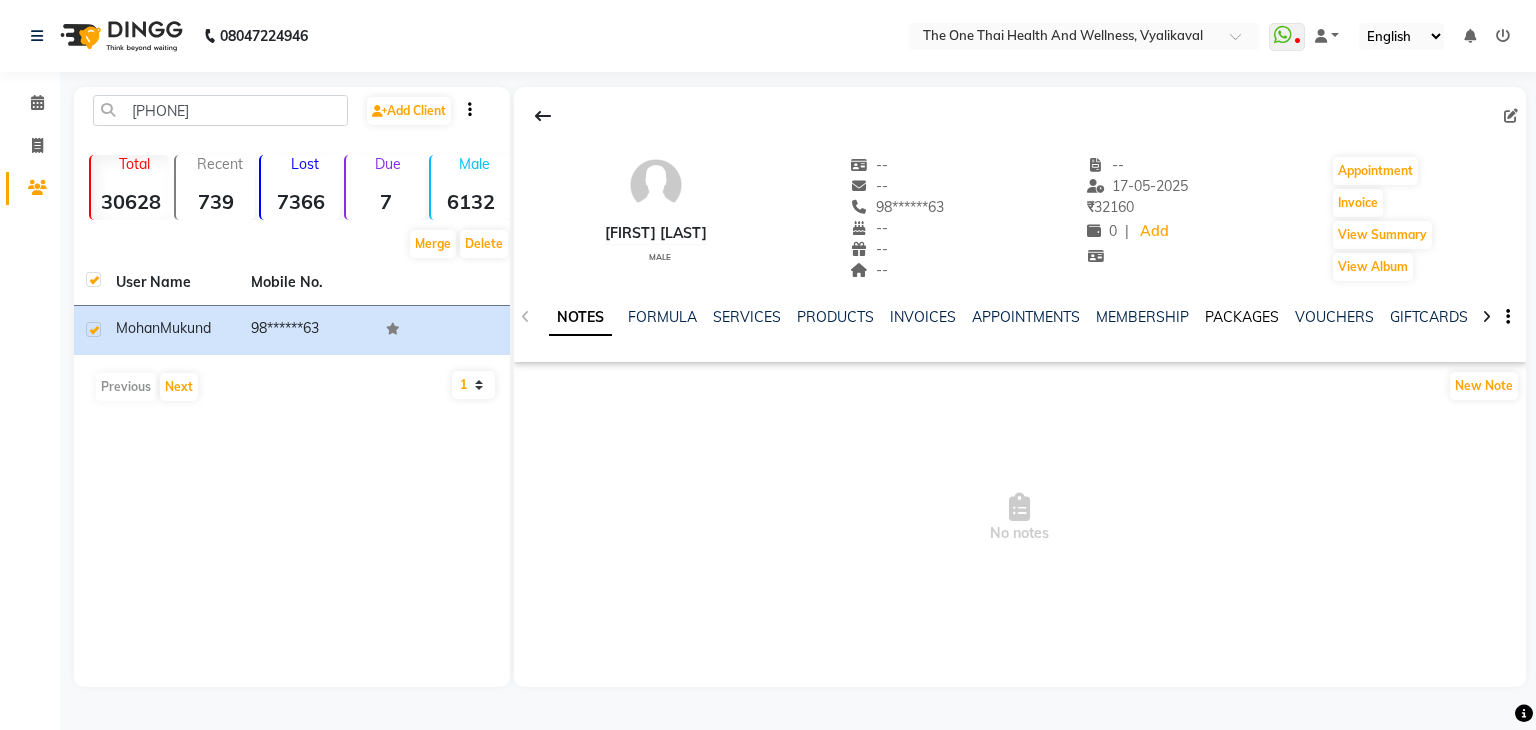 click on "PACKAGES" 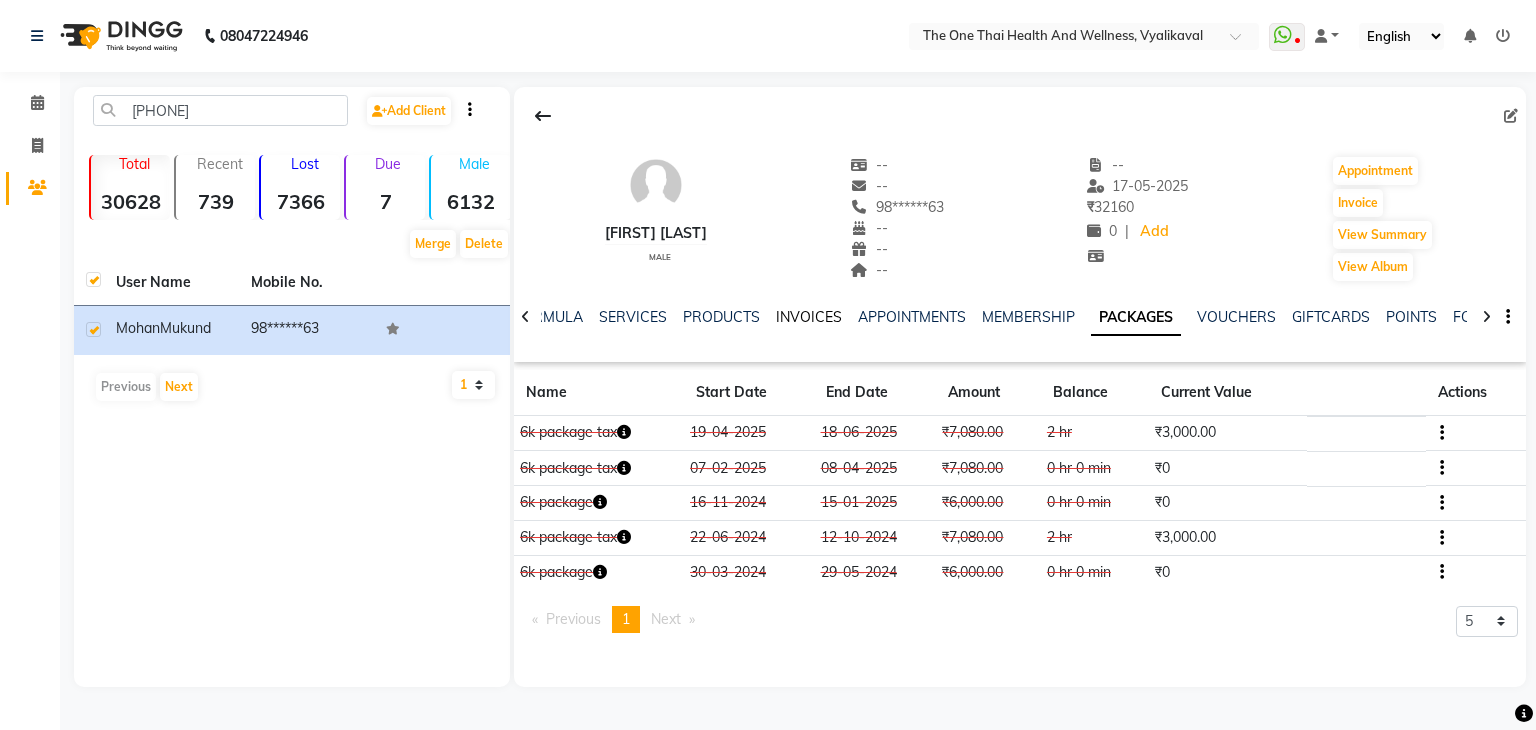 click on "INVOICES" 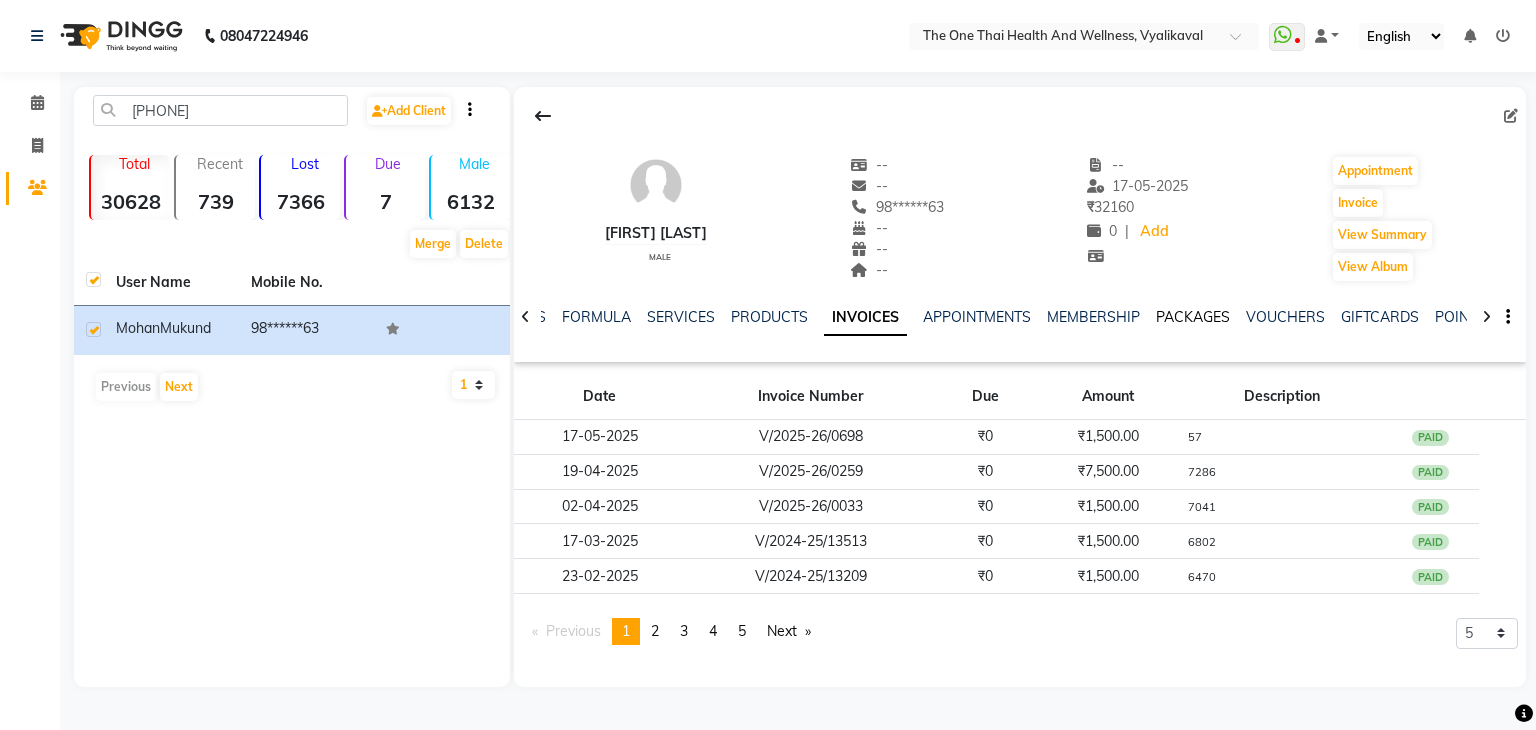 click on "PACKAGES" 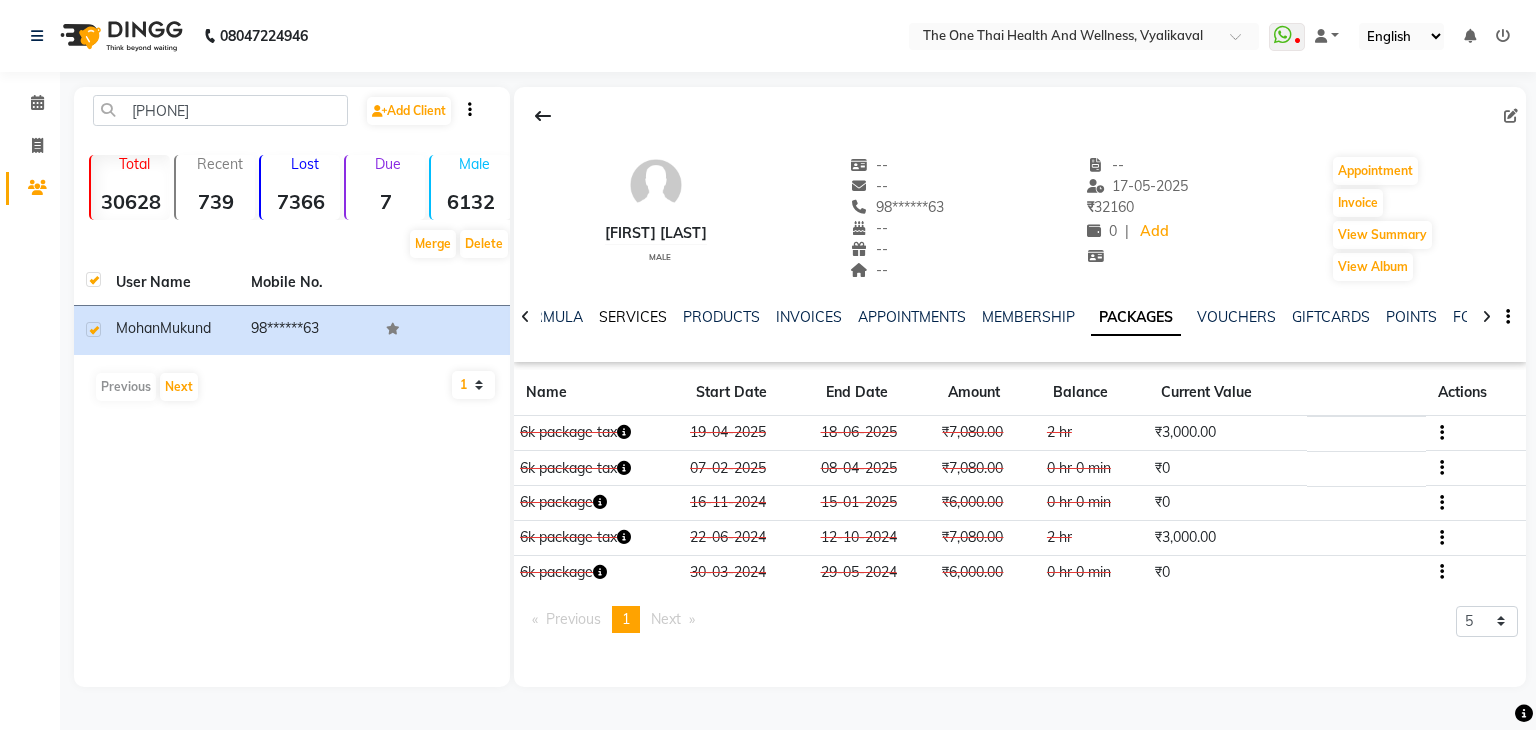 click on "SERVICES" 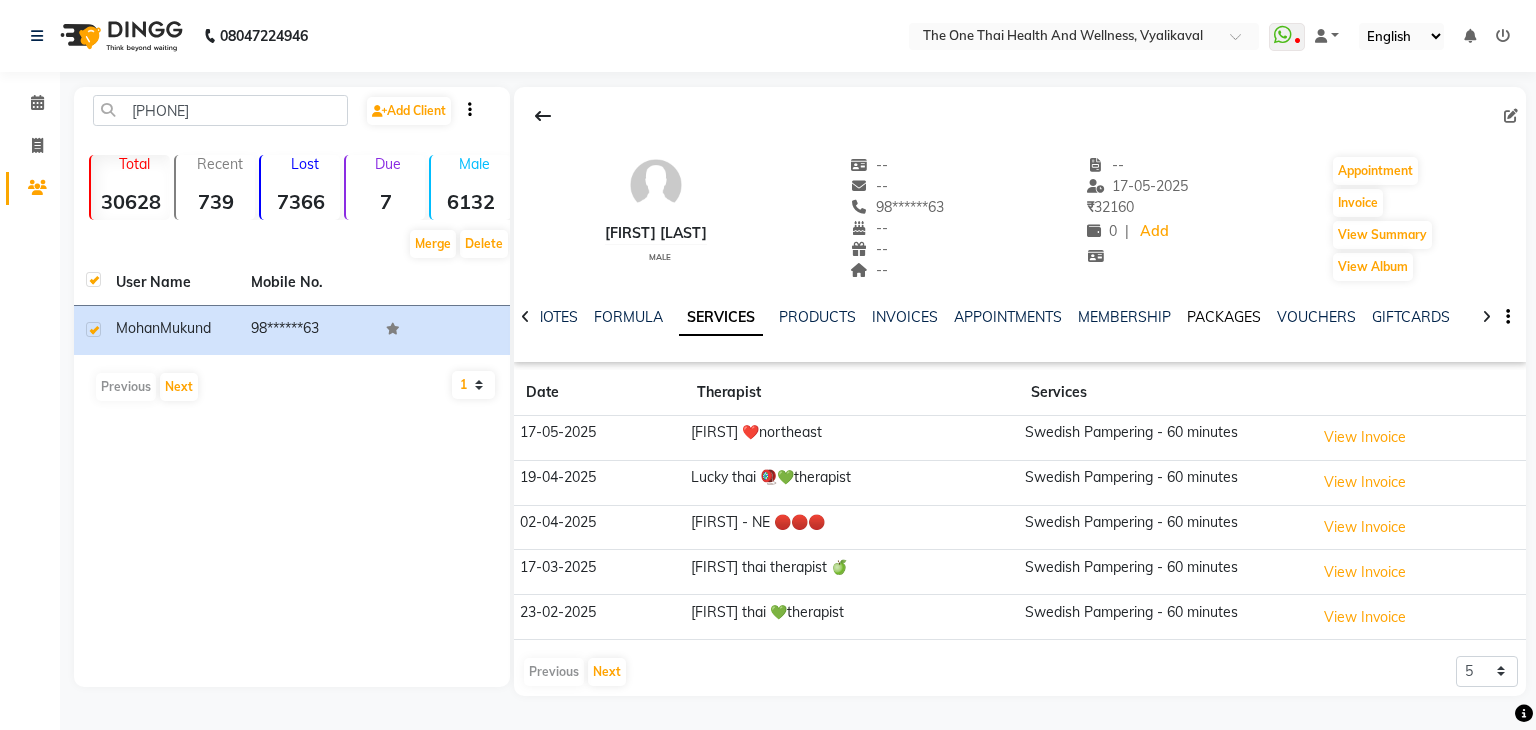 click on "PACKAGES" 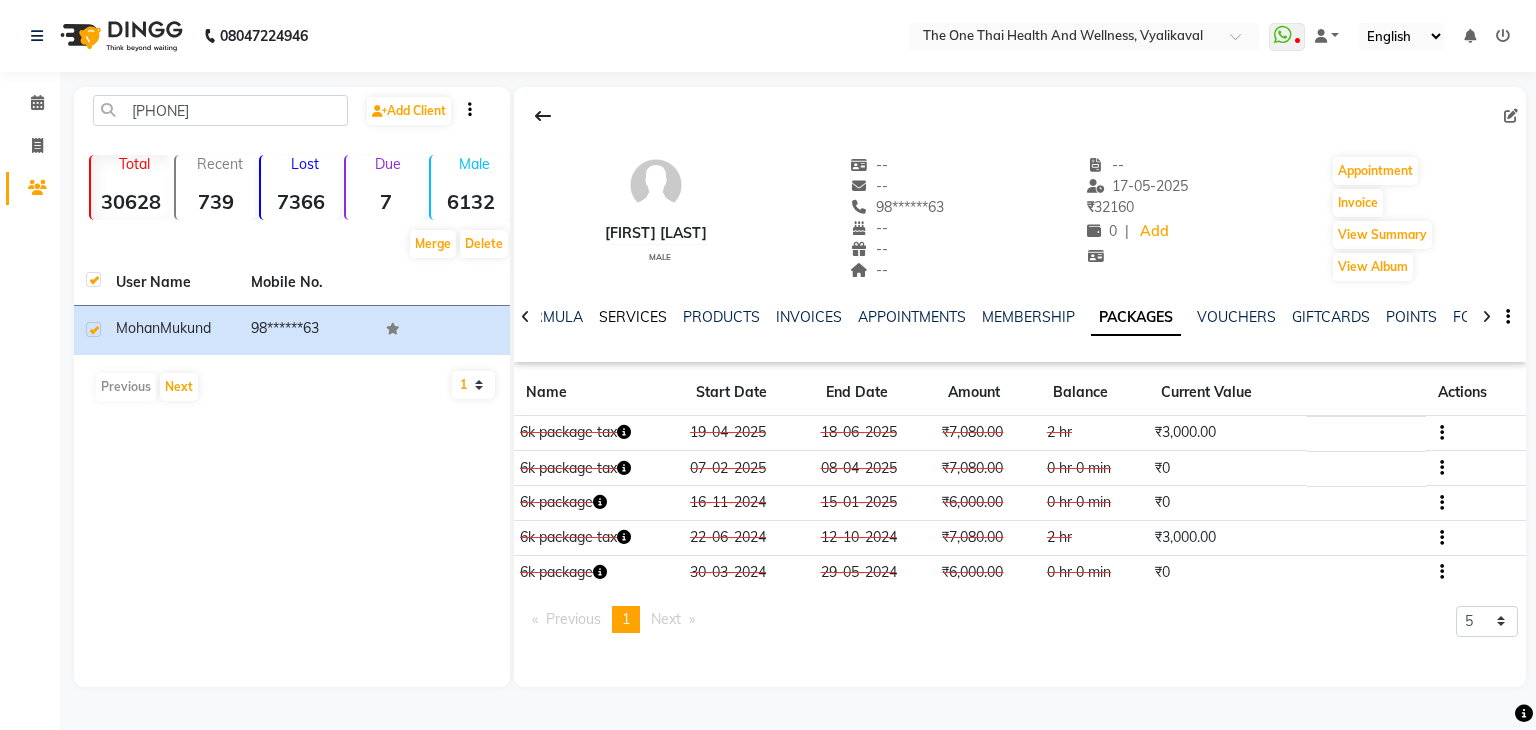 click on "SERVICES" 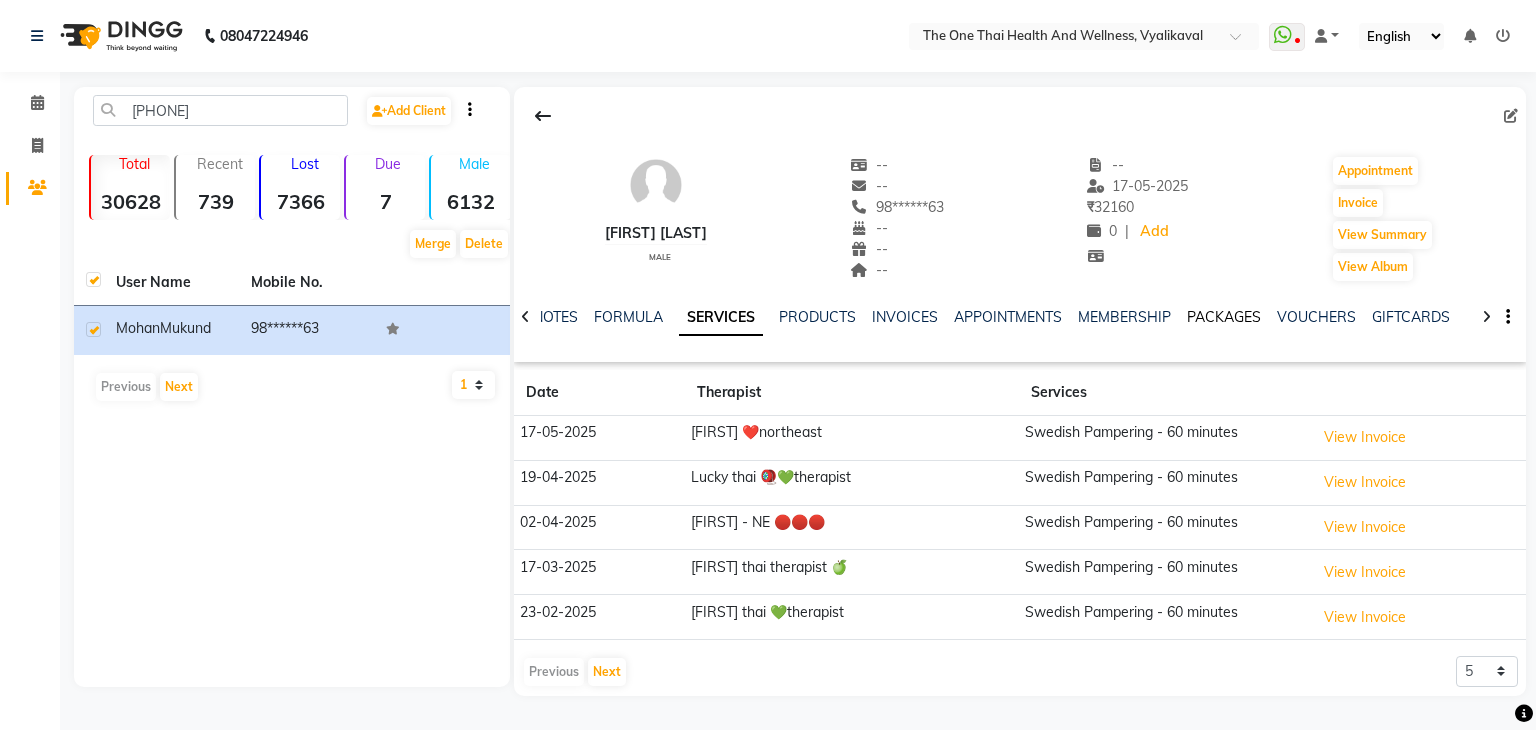click on "PACKAGES" 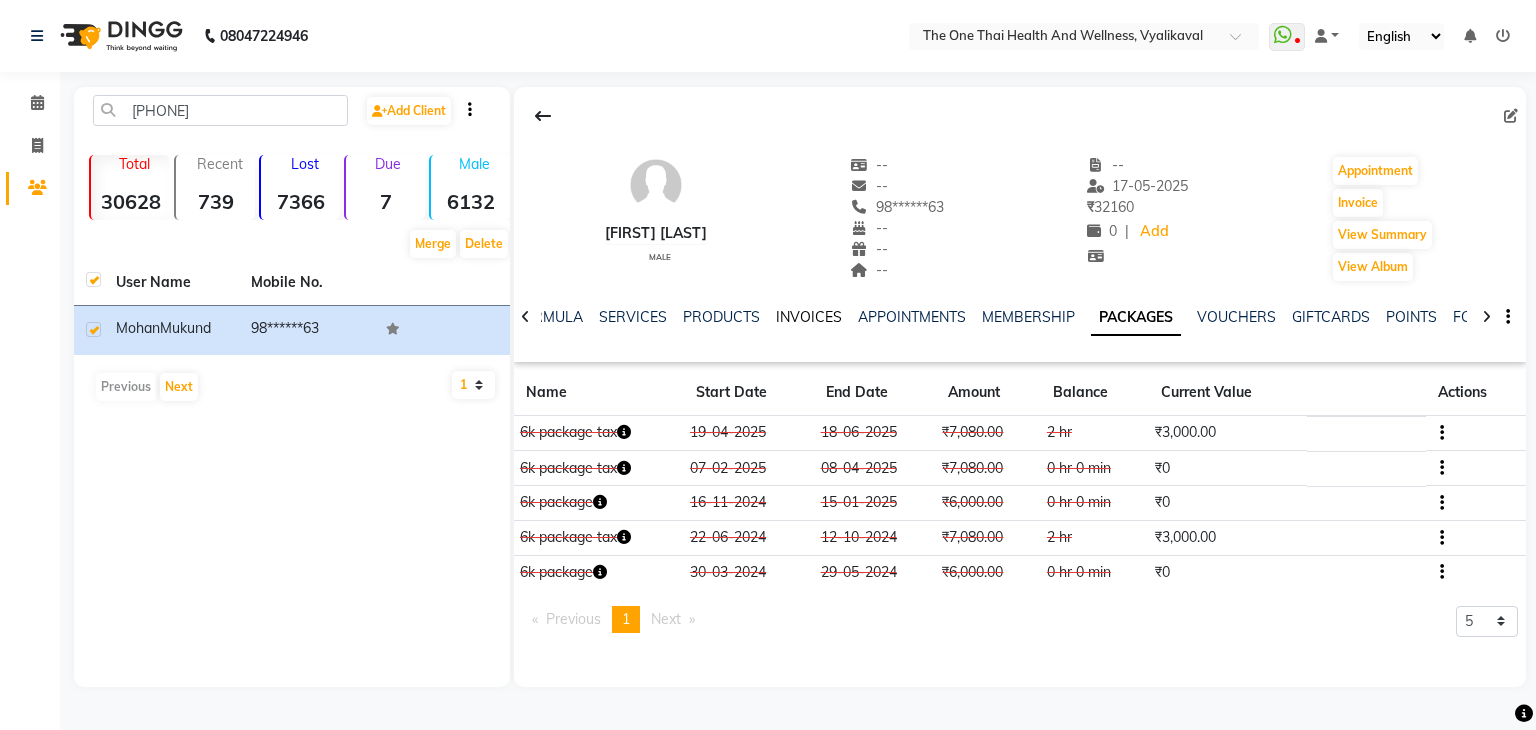 click on "INVOICES" 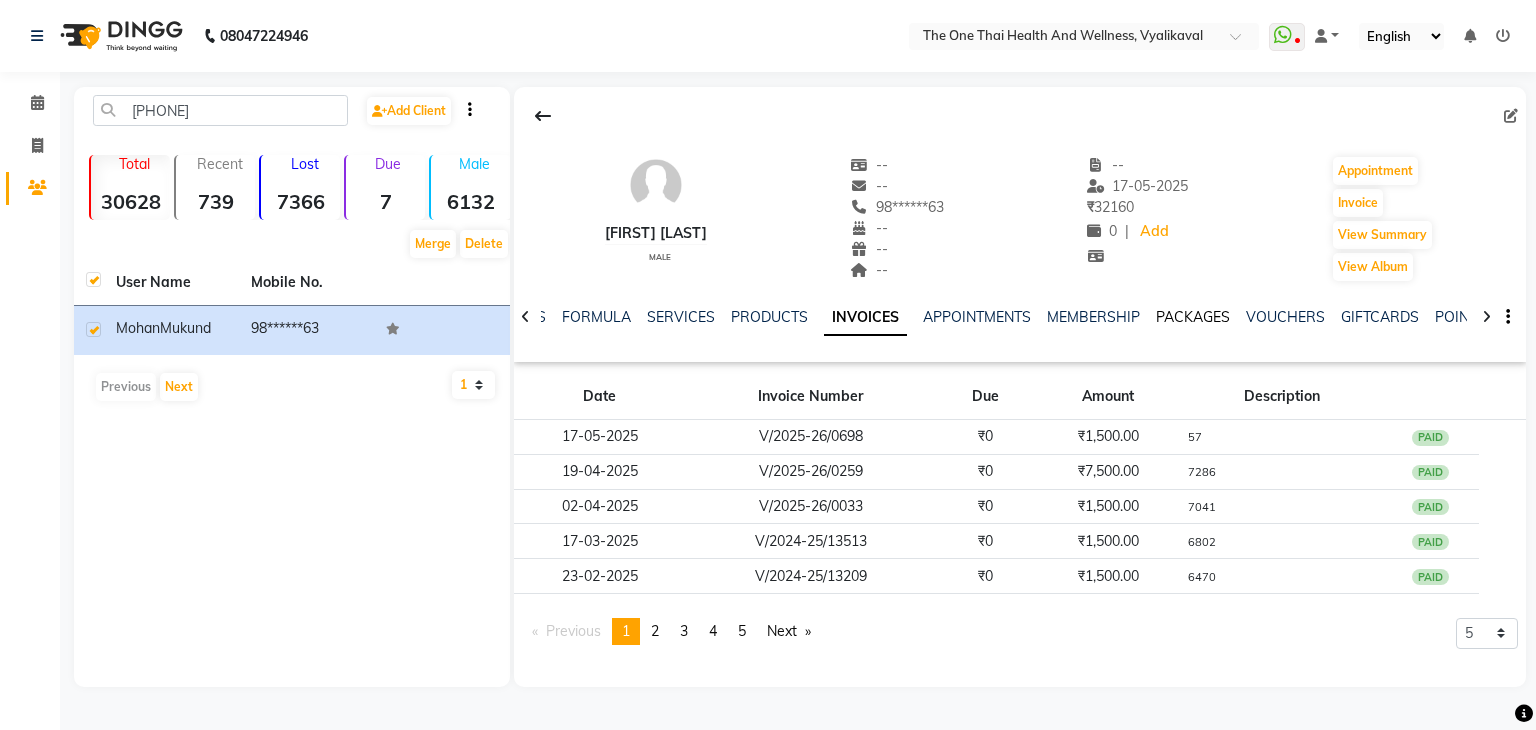 click on "PACKAGES" 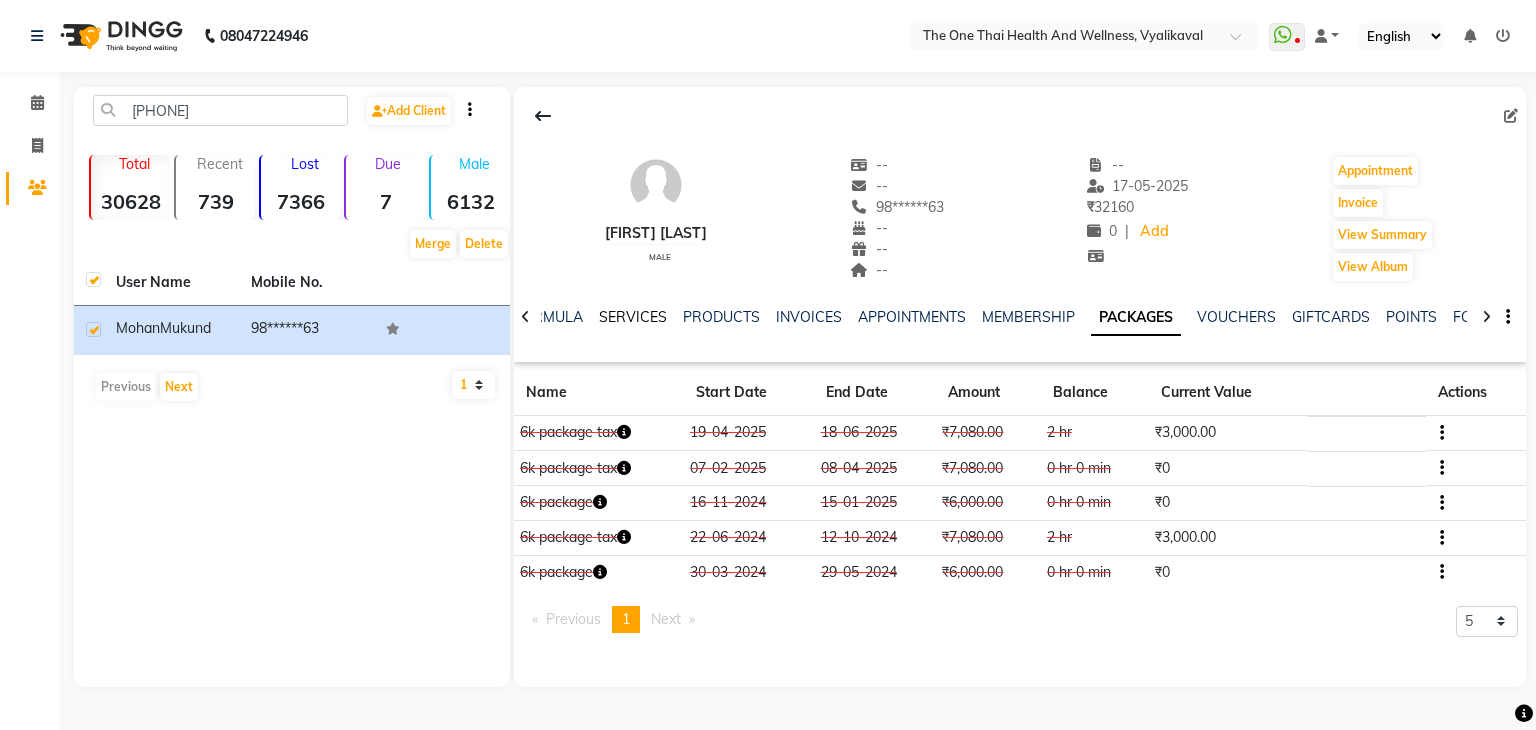 click on "SERVICES" 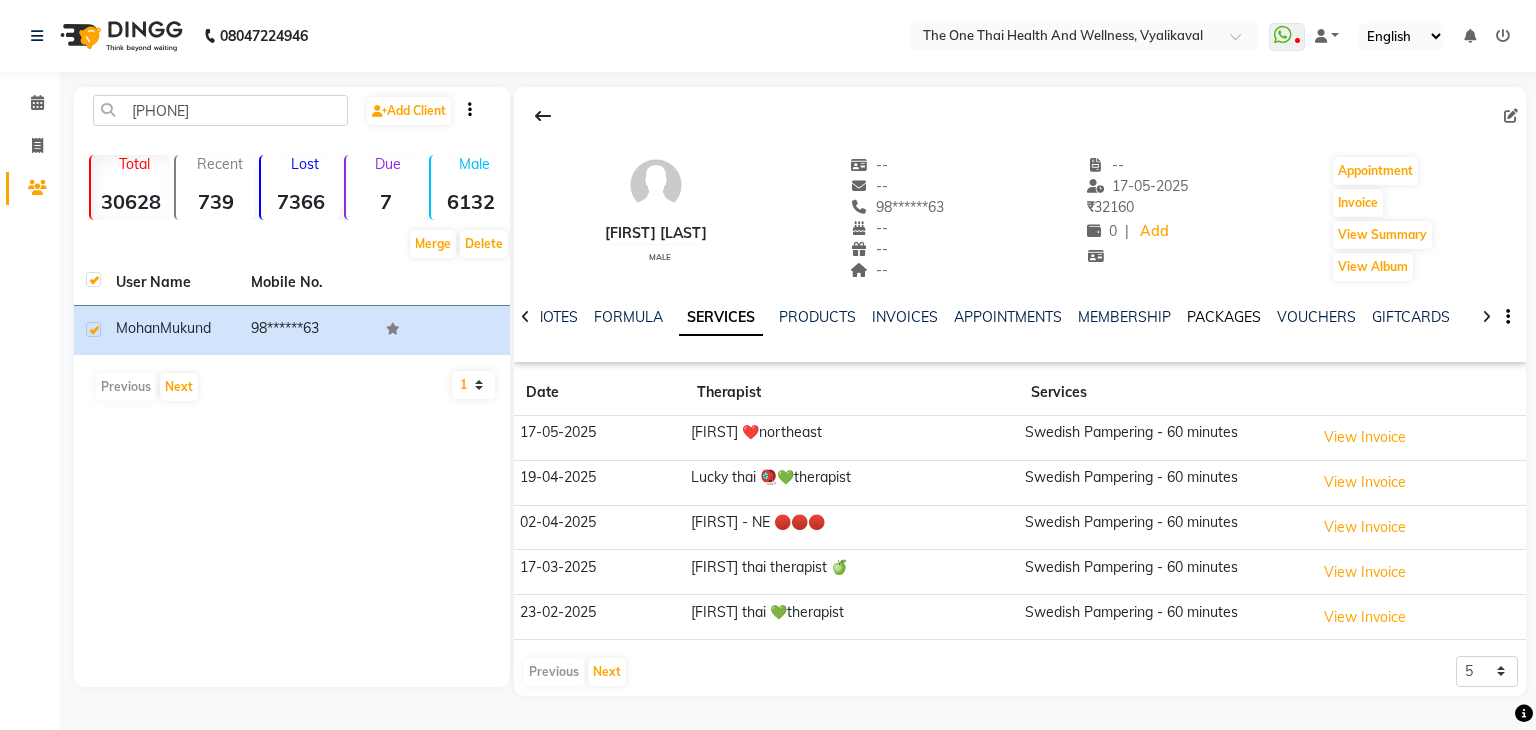 click on "PACKAGES" 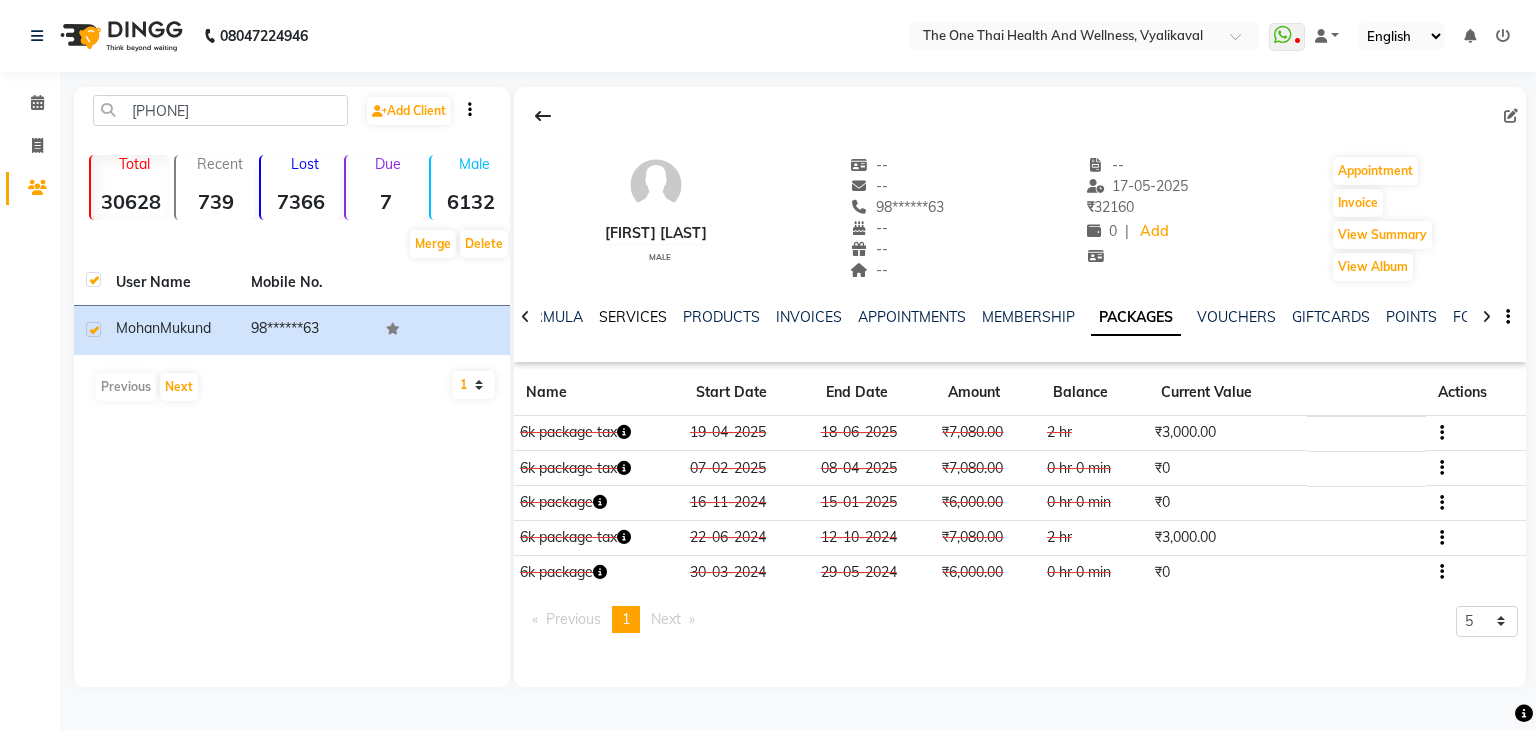 click on "SERVICES" 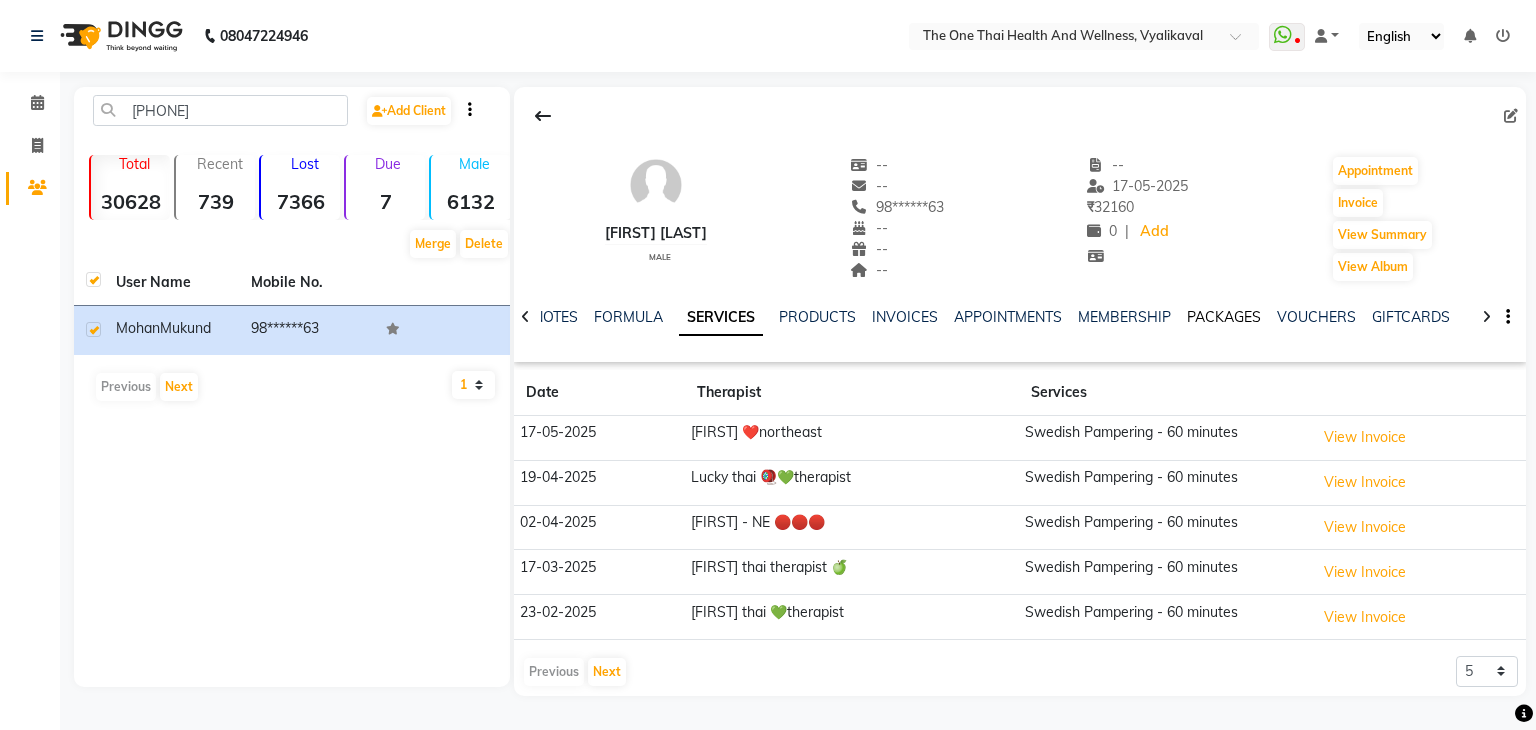 click on "PACKAGES" 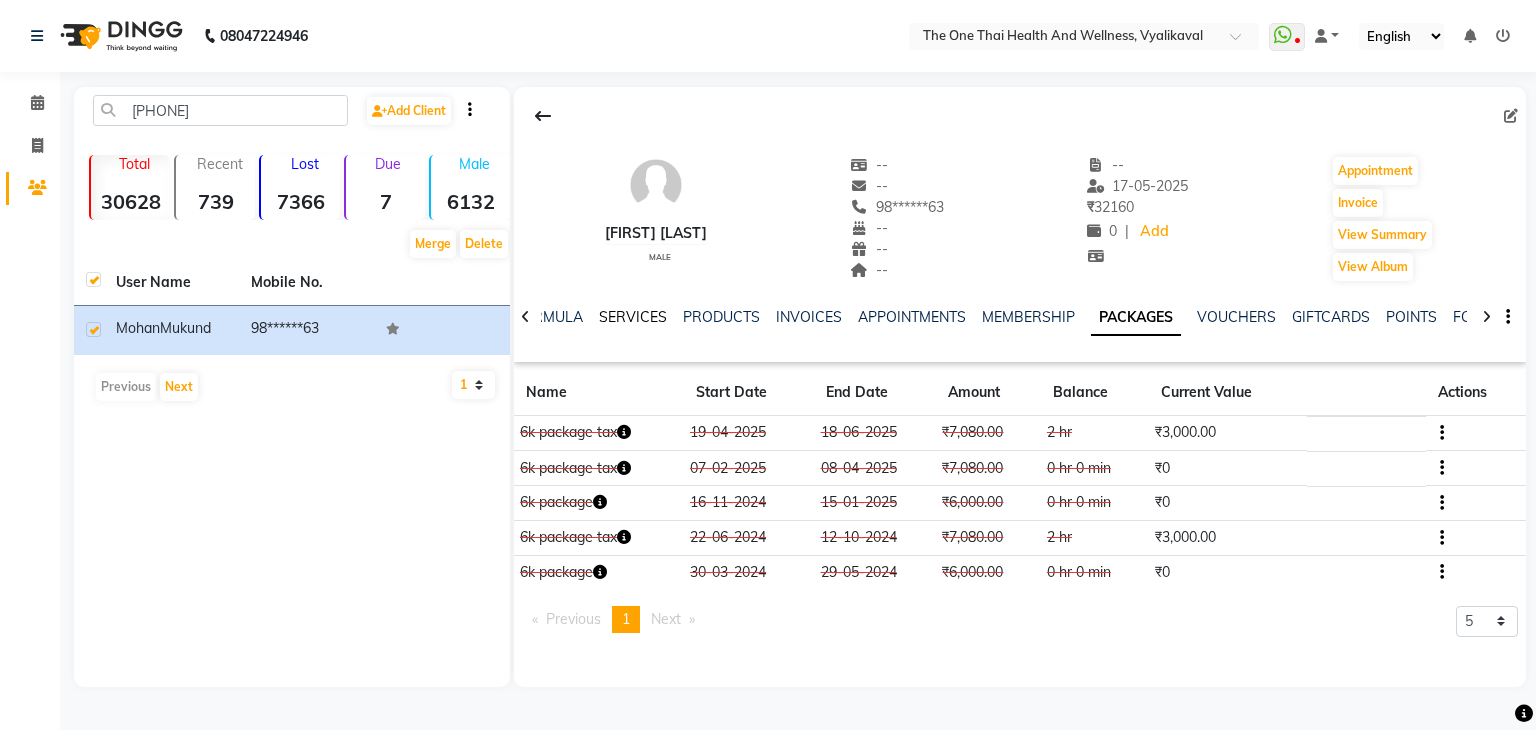 click on "SERVICES" 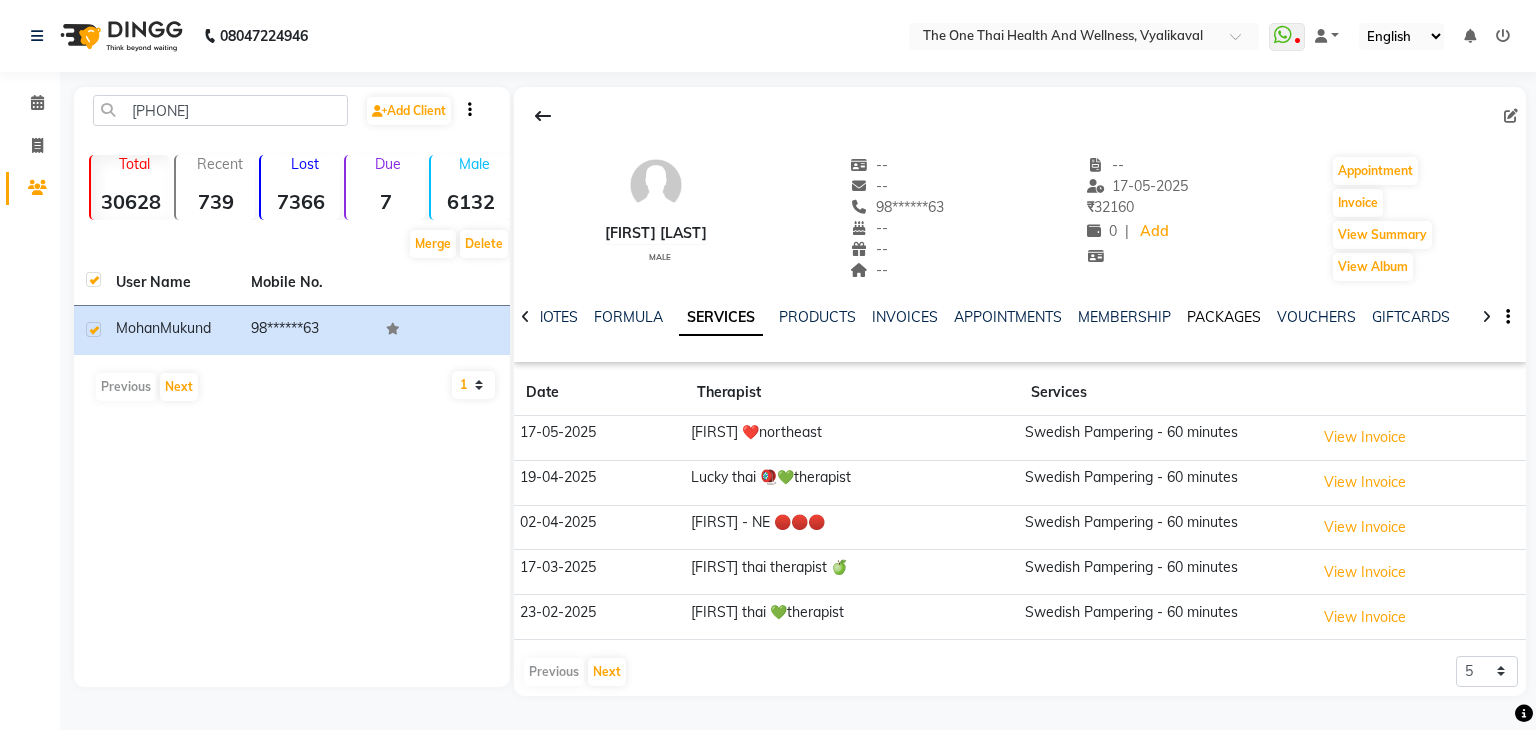 click on "PACKAGES" 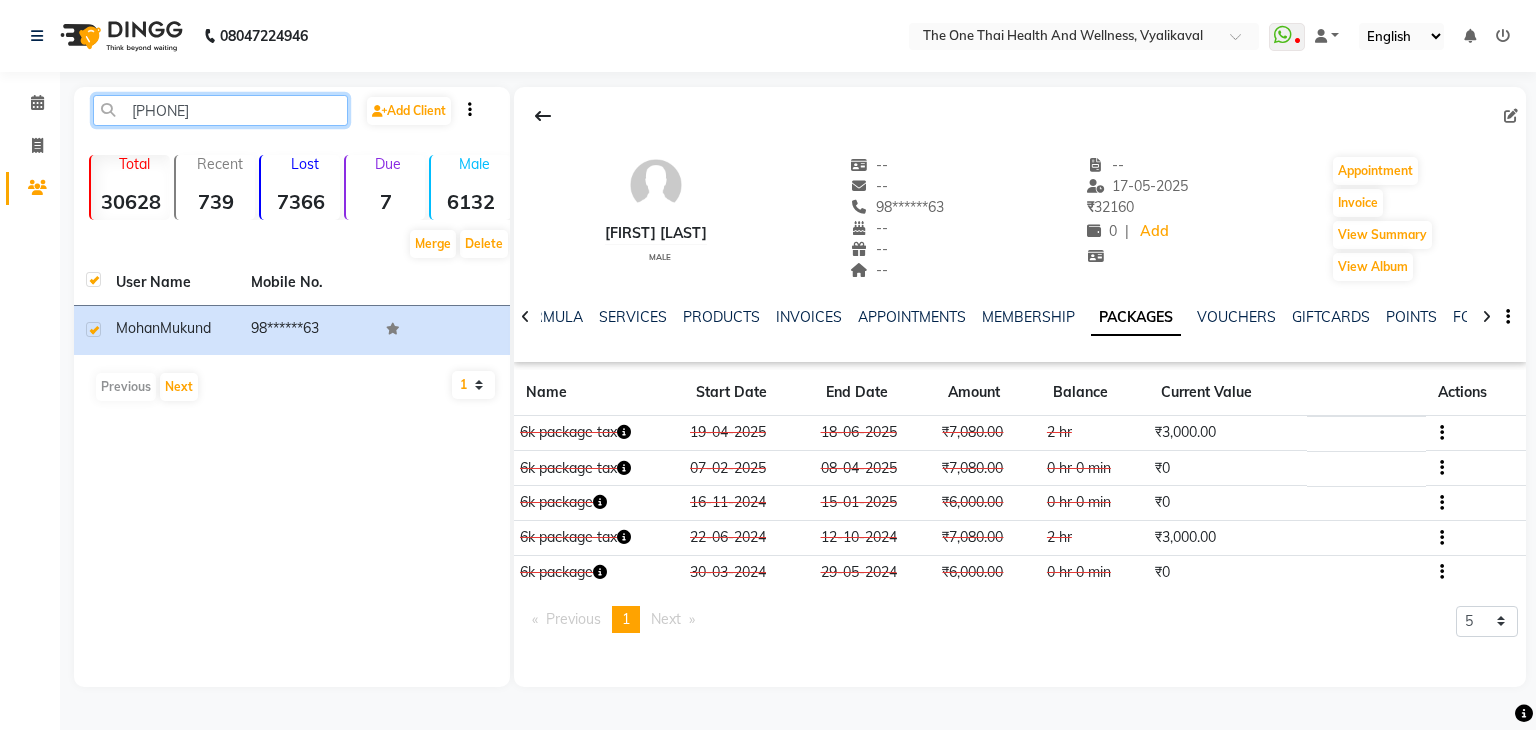 click on "[PHONE]" 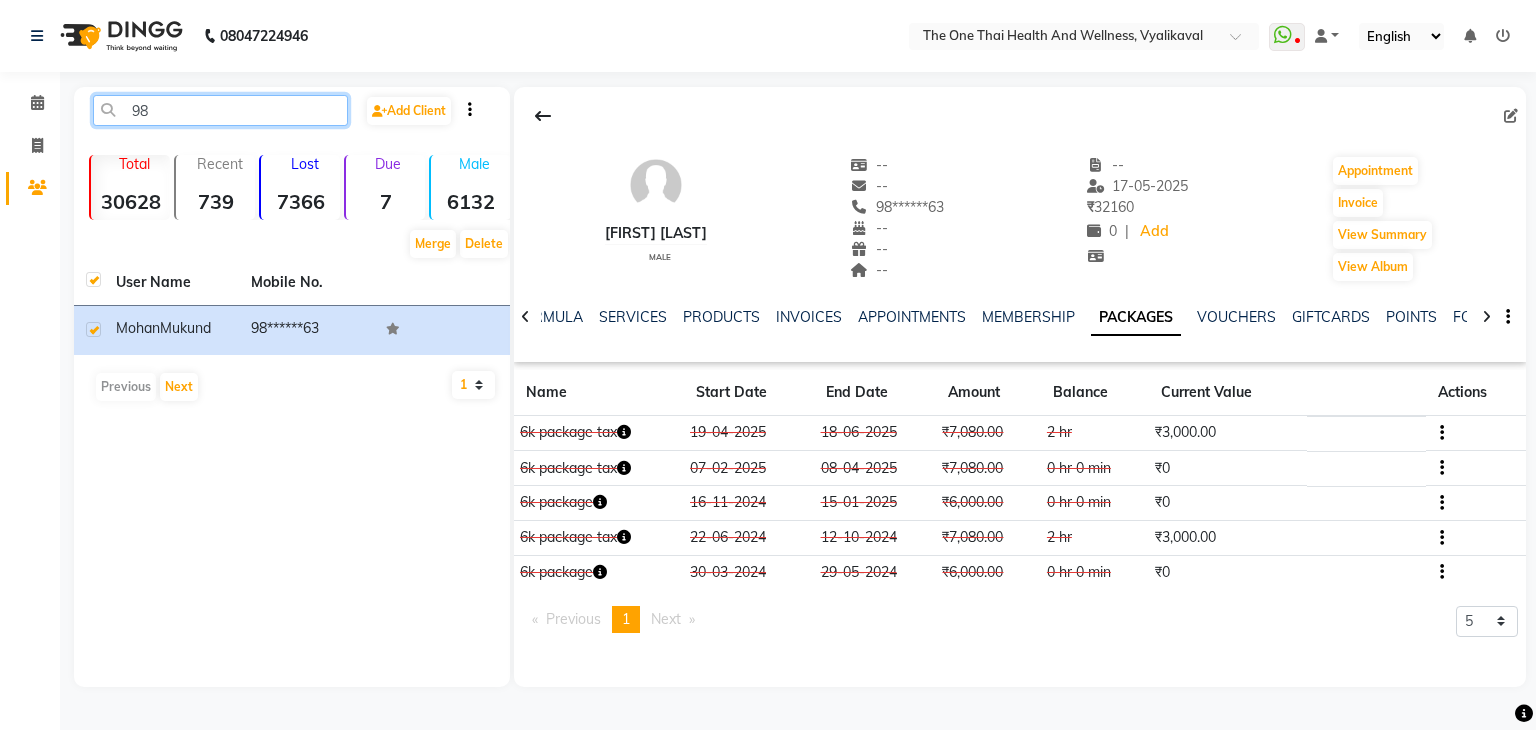type on "9" 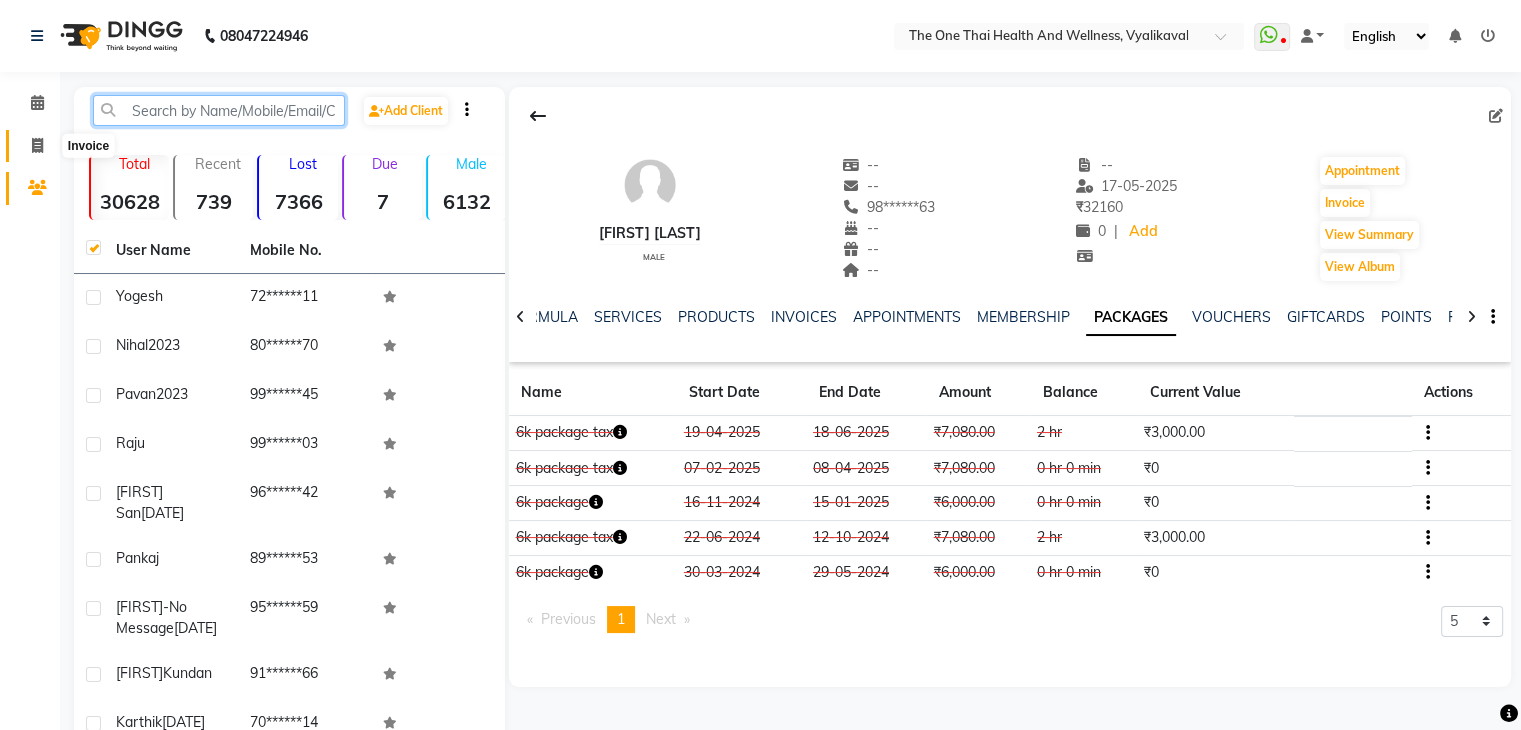 type 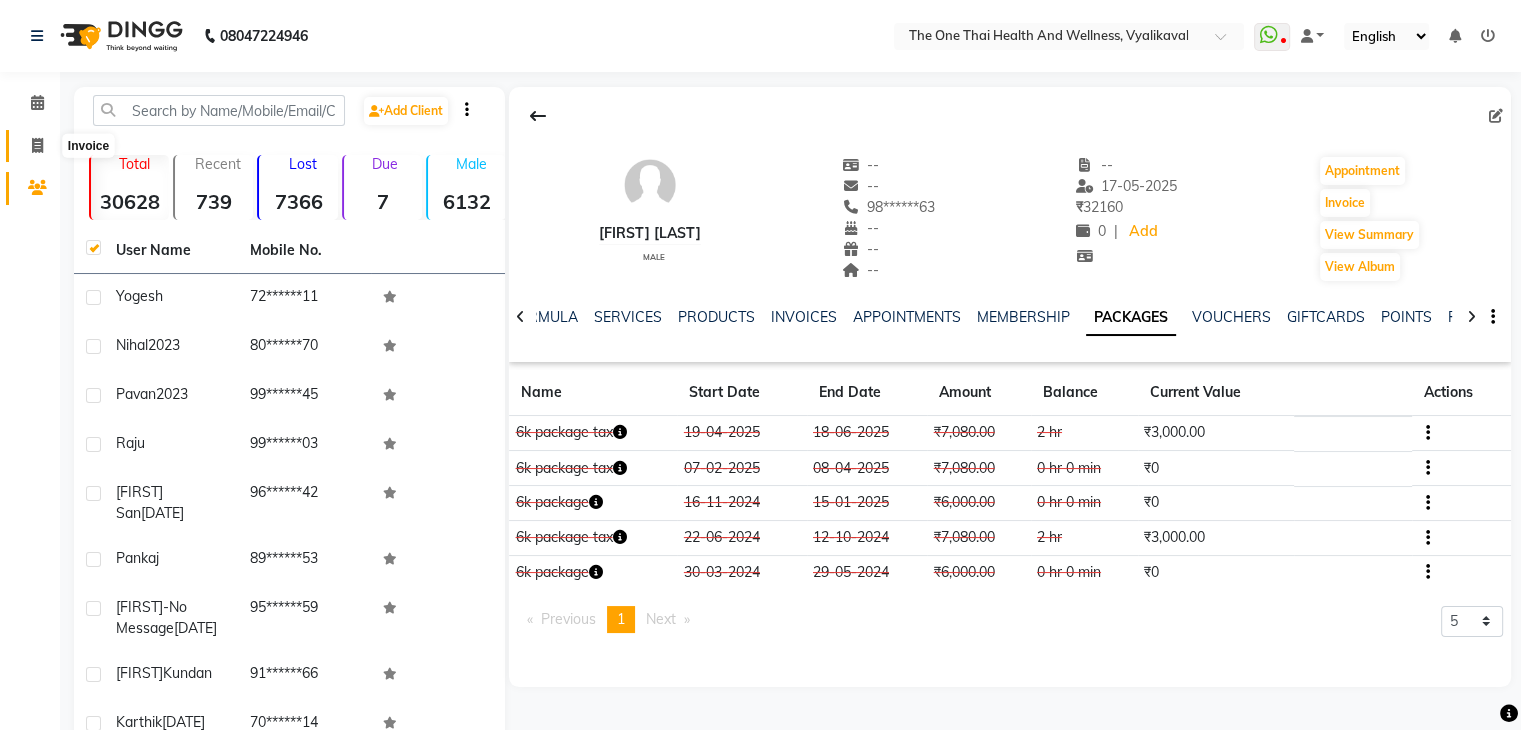 click 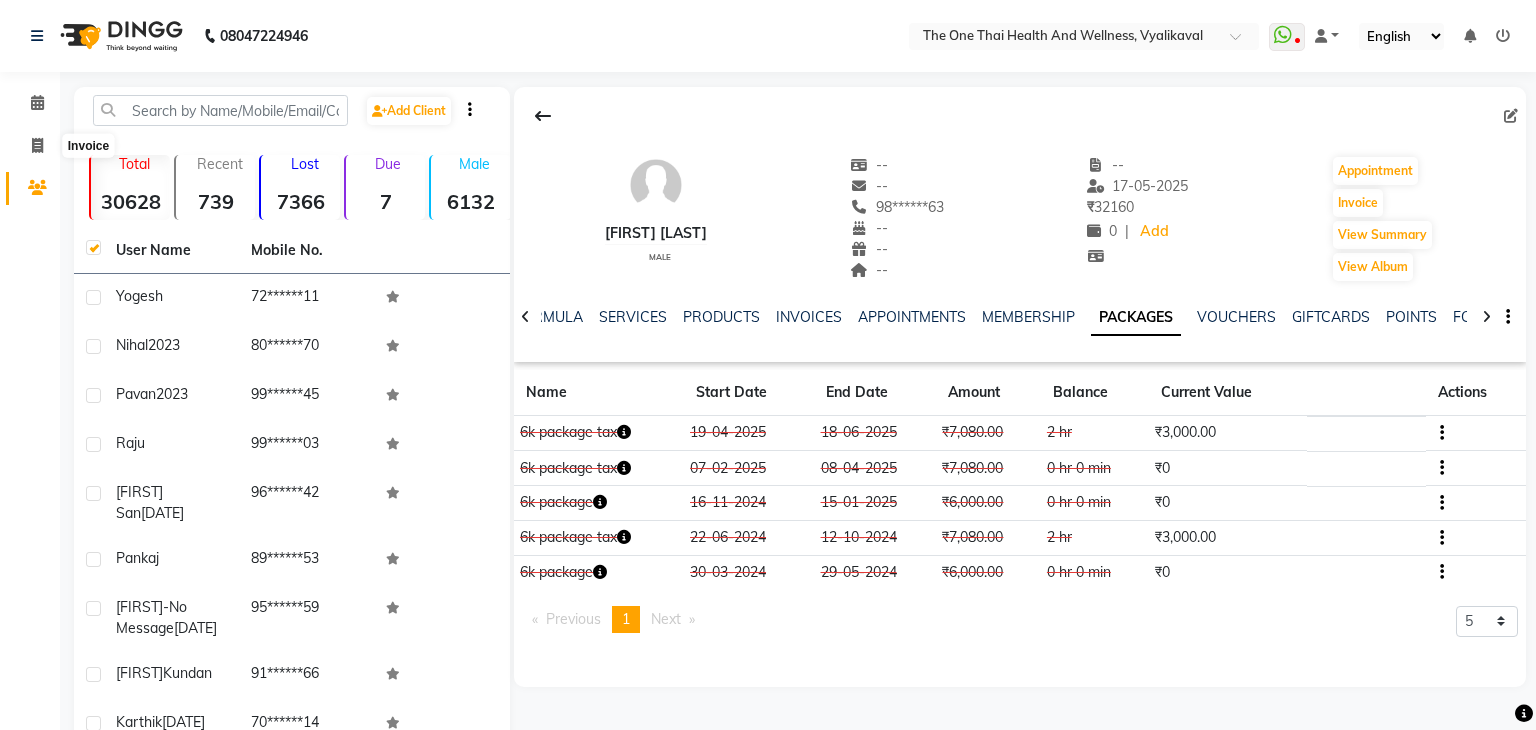 select on "5972" 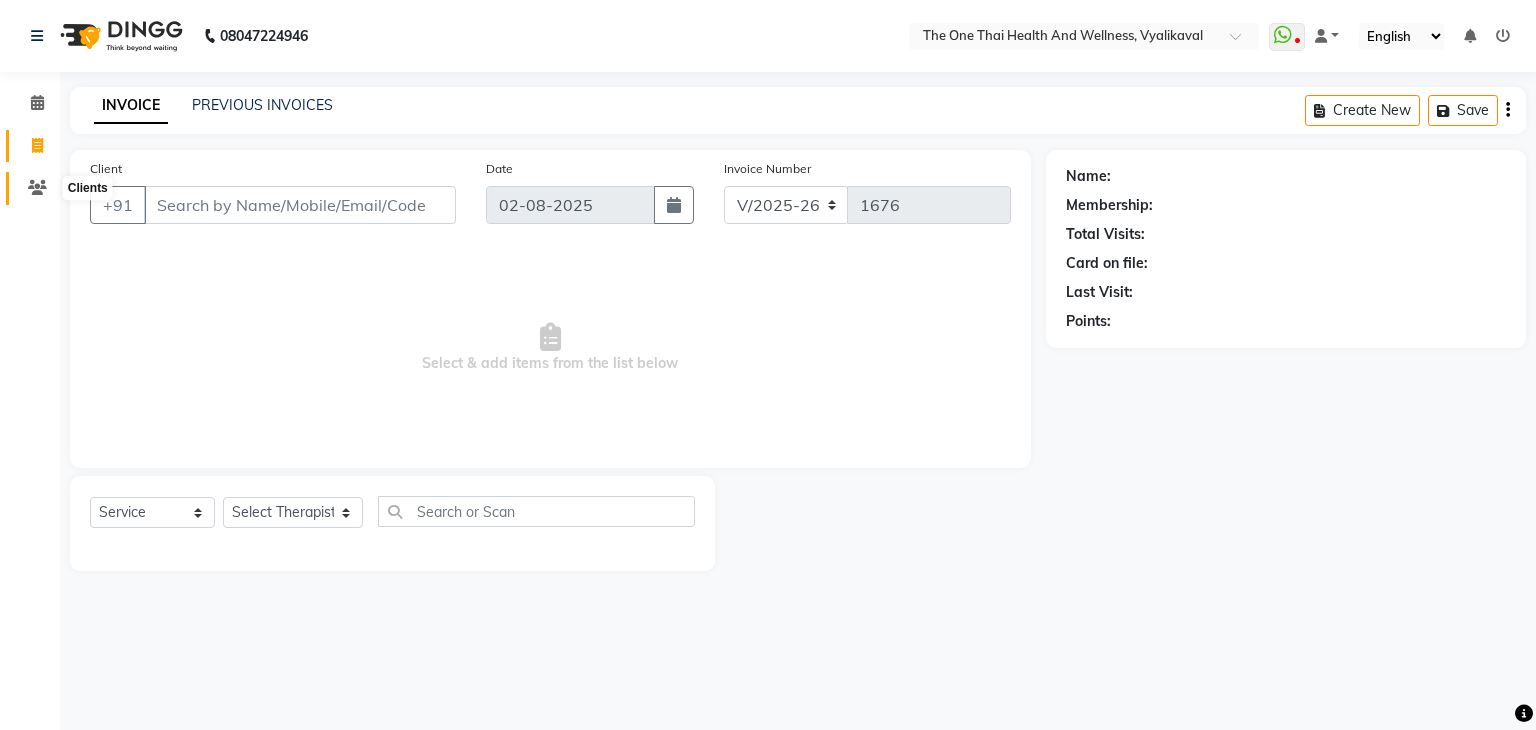 click 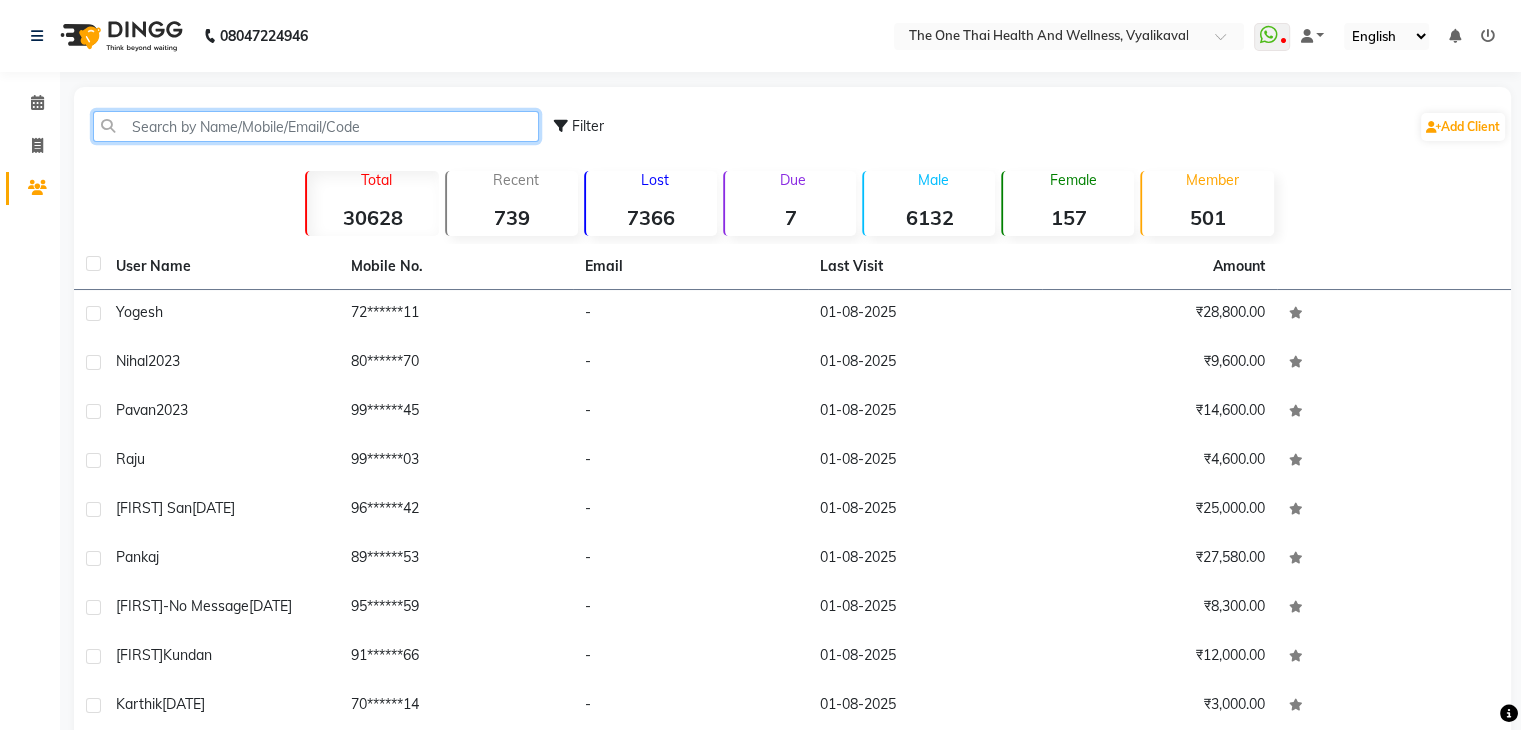 click 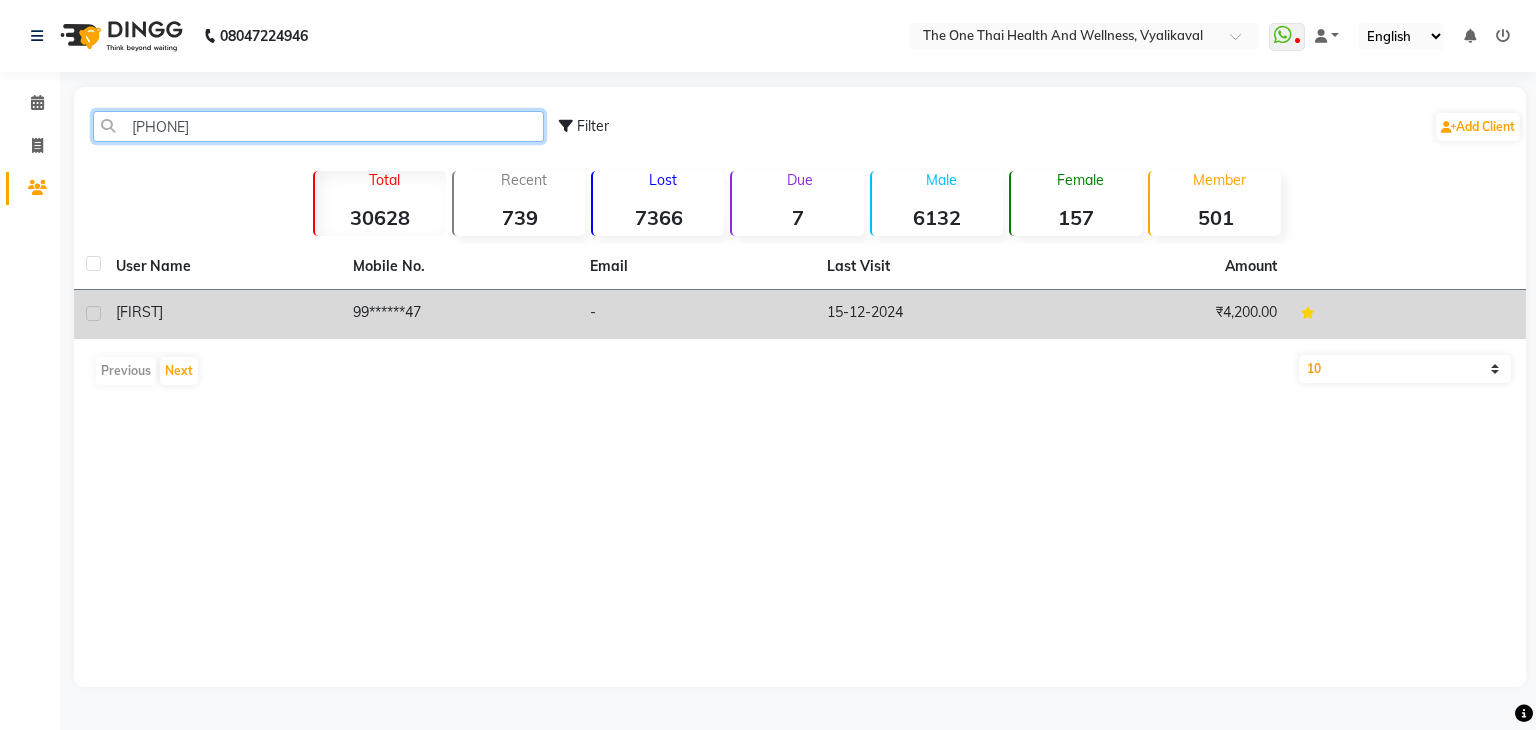 type on "[PHONE]" 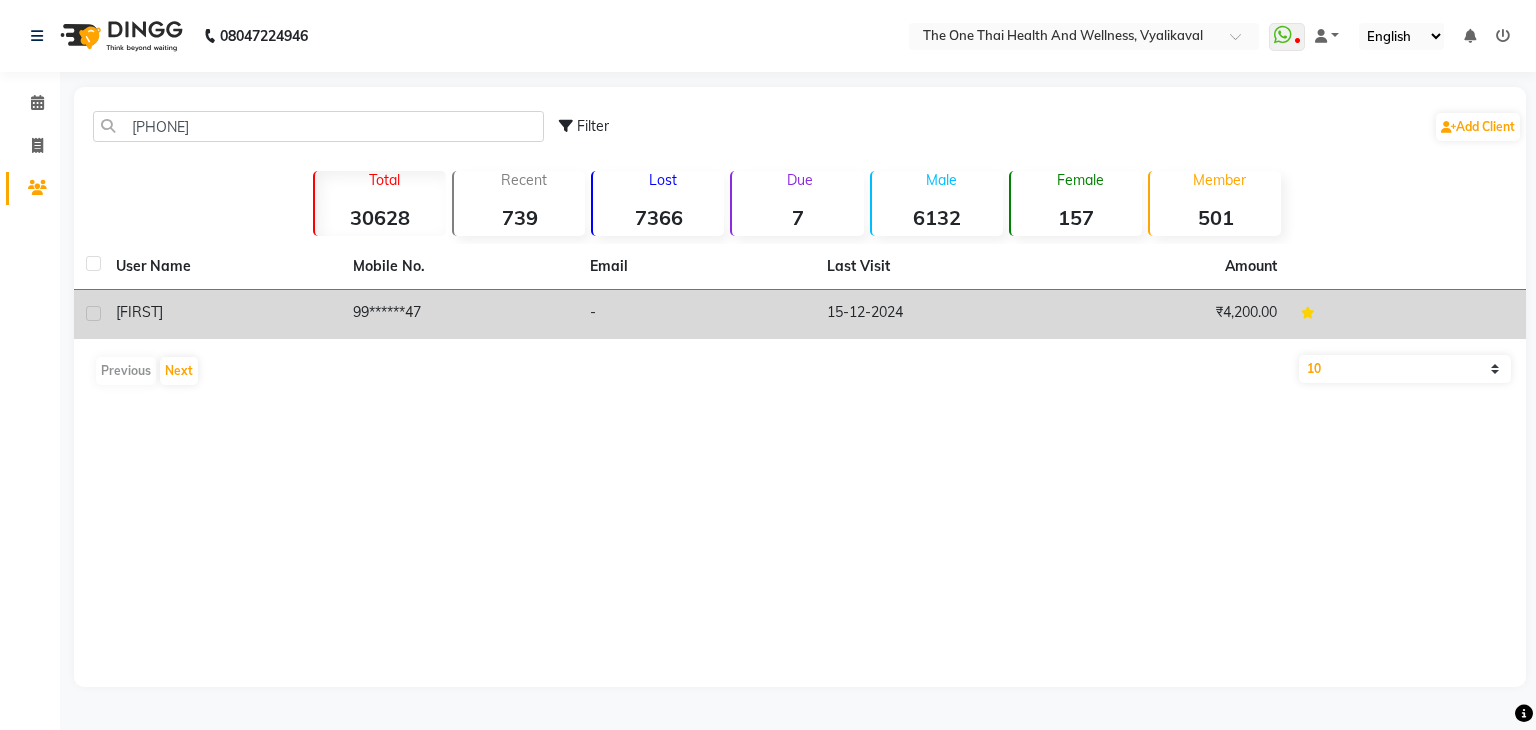 click 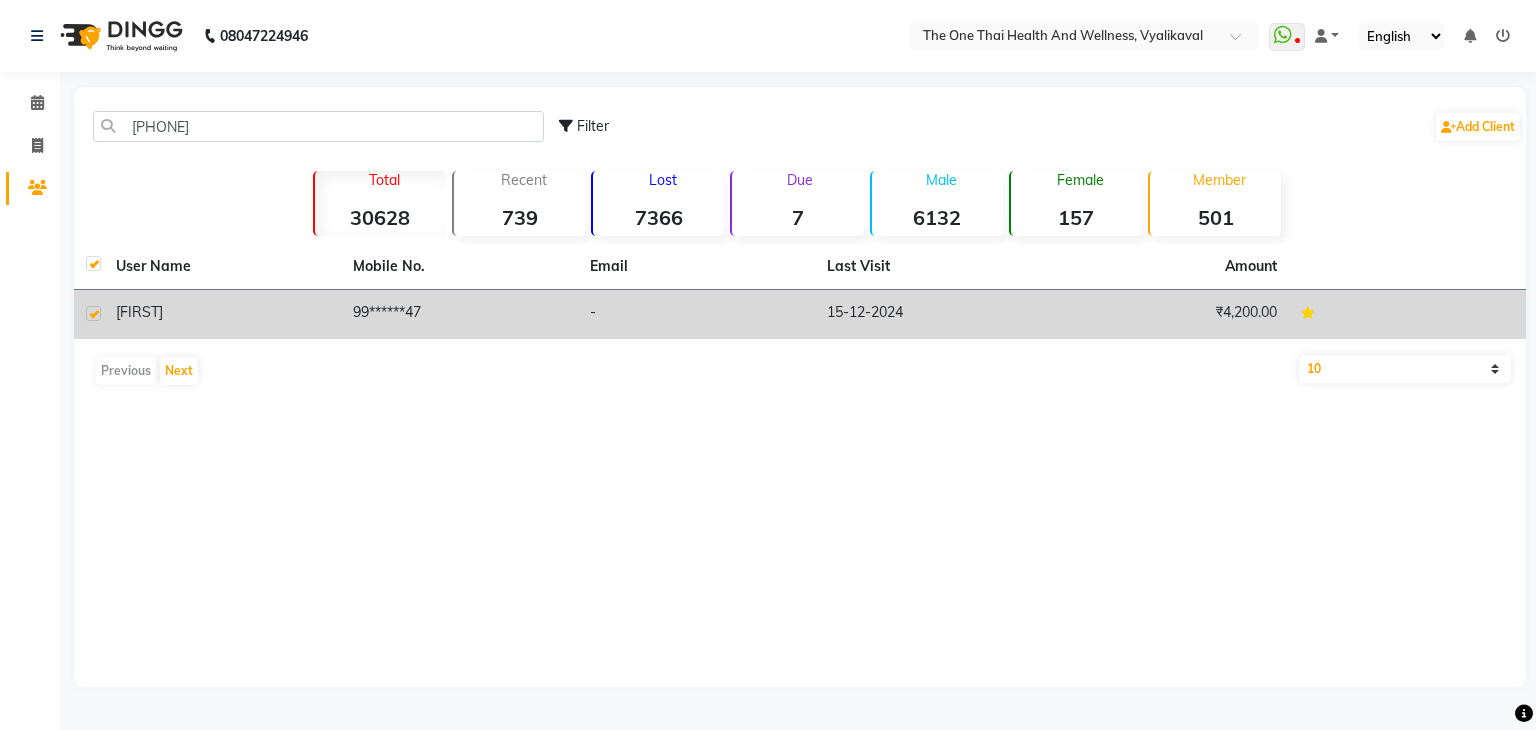 checkbox on "true" 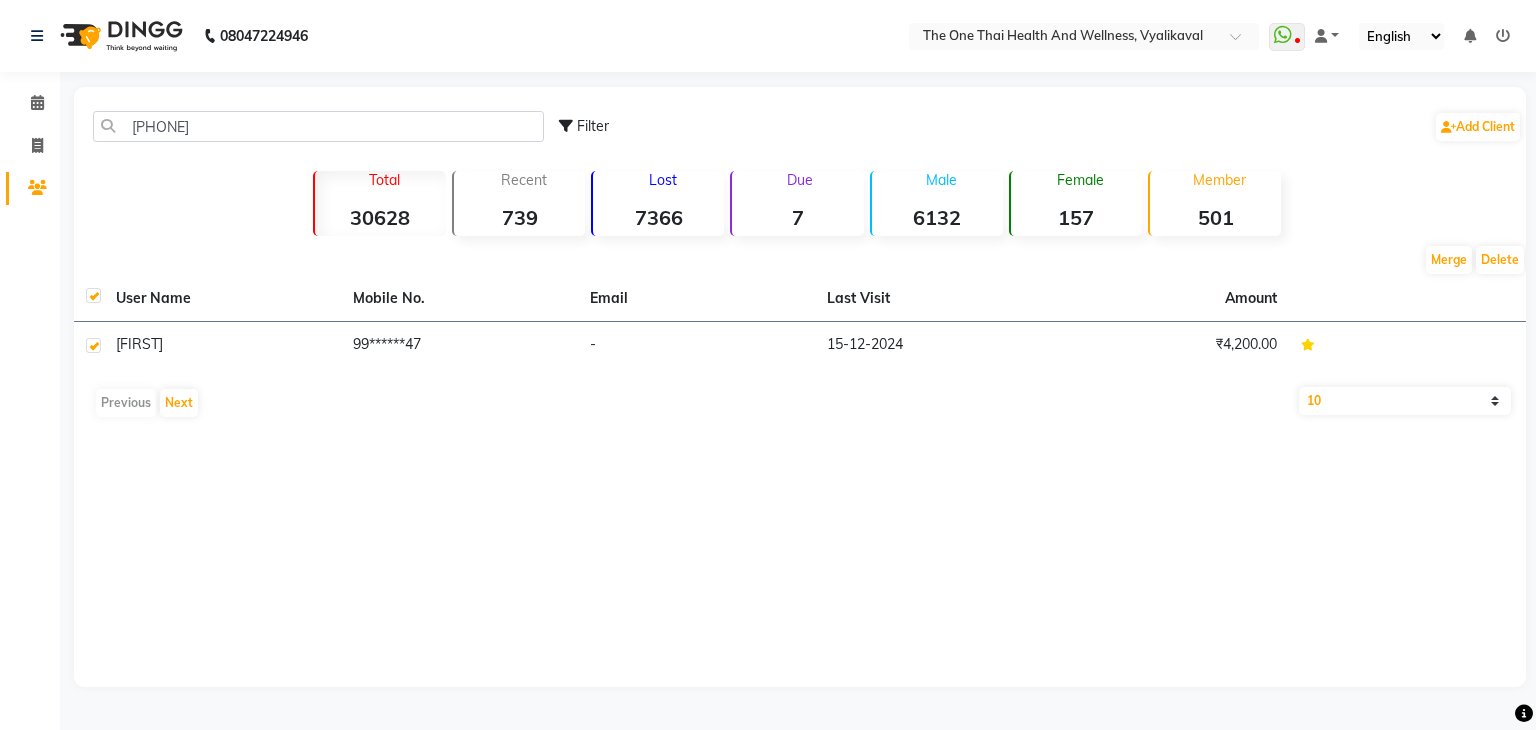 click on "User Name" 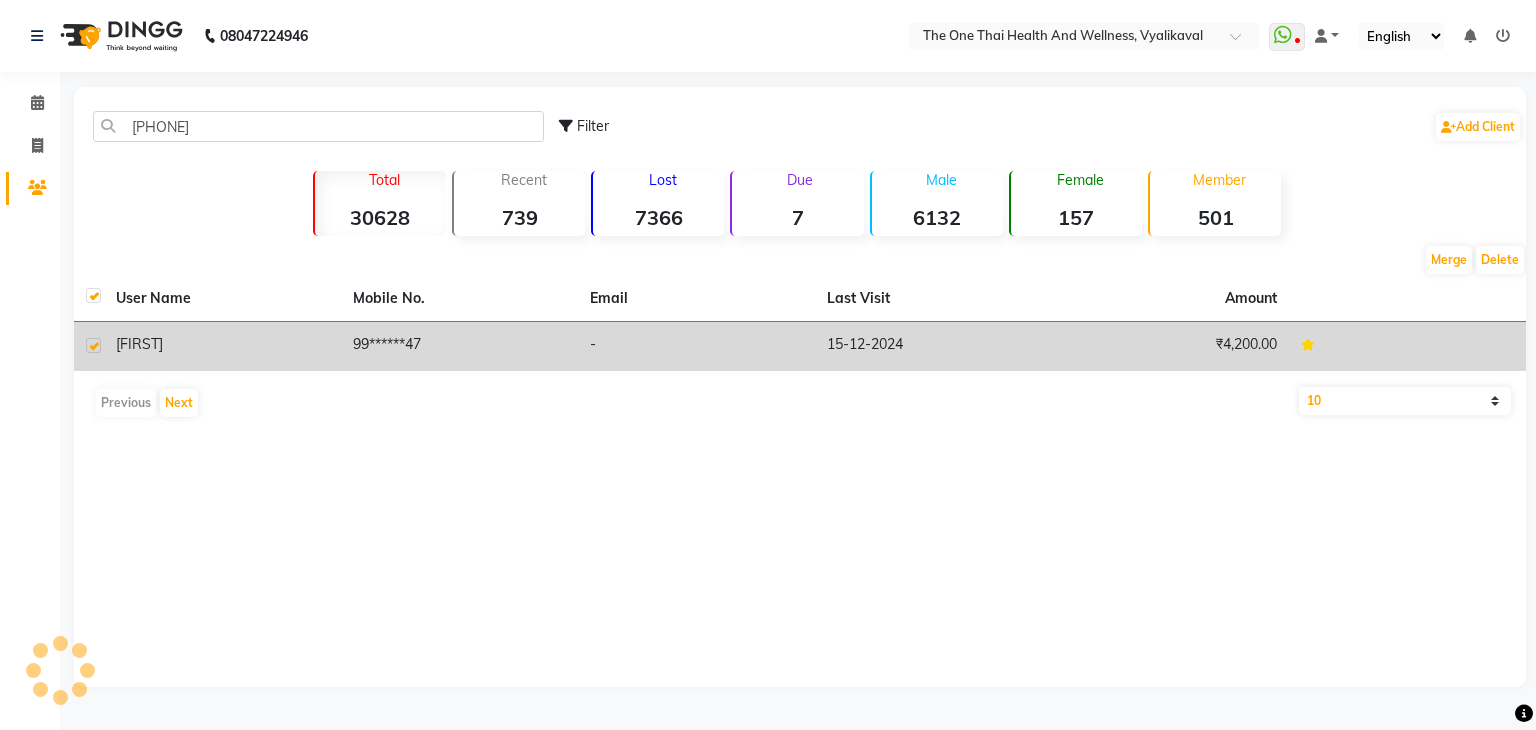 click on "[FIRST]" 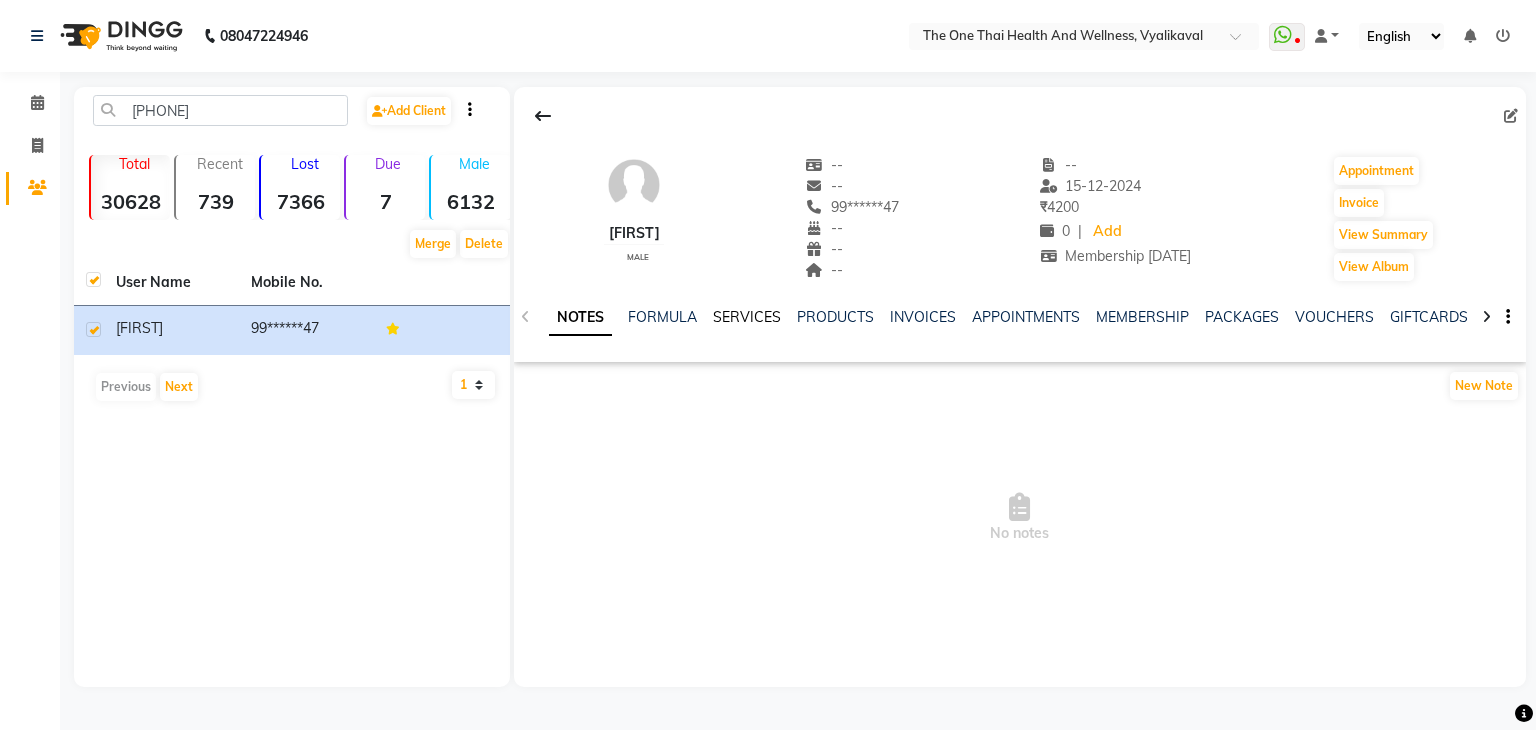 click on "SERVICES" 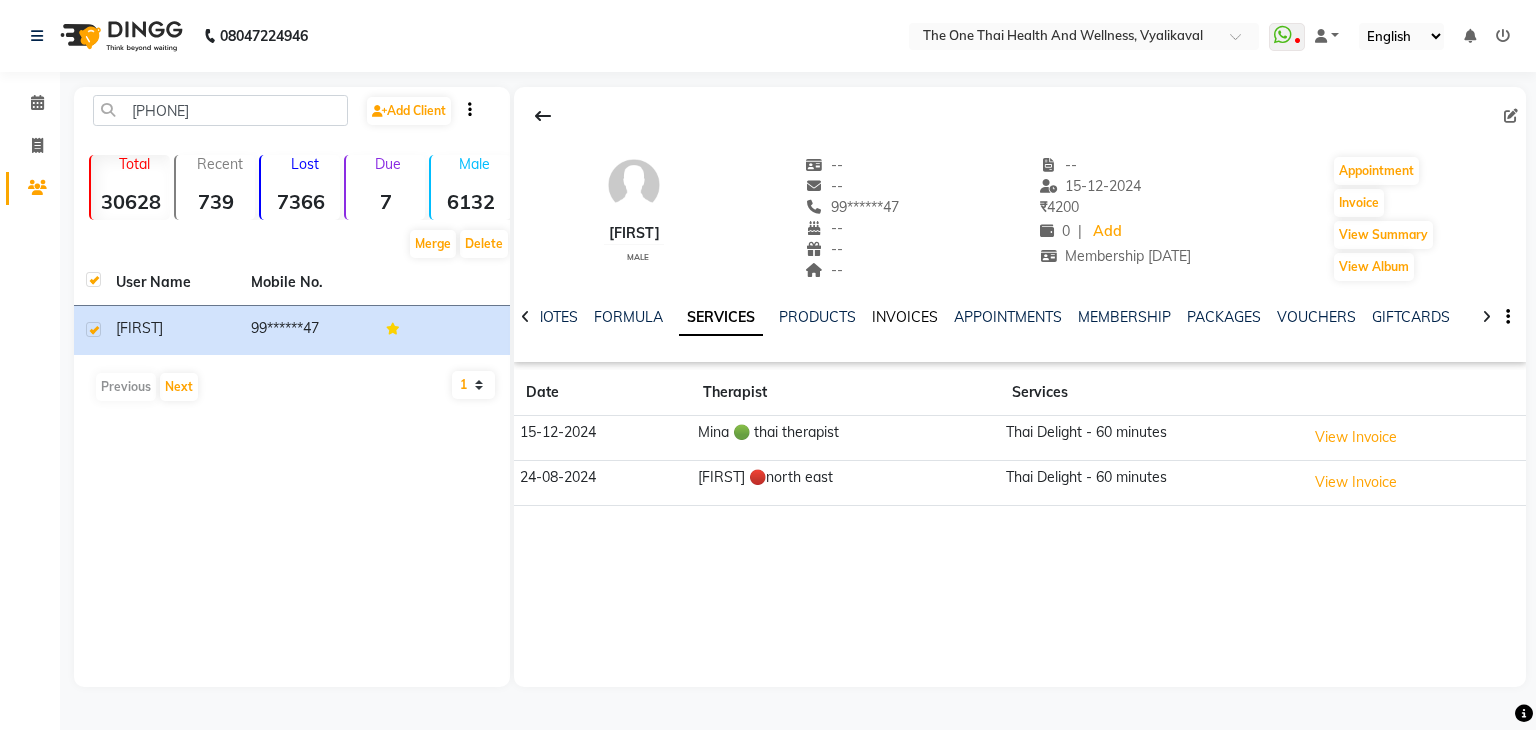 click on "INVOICES" 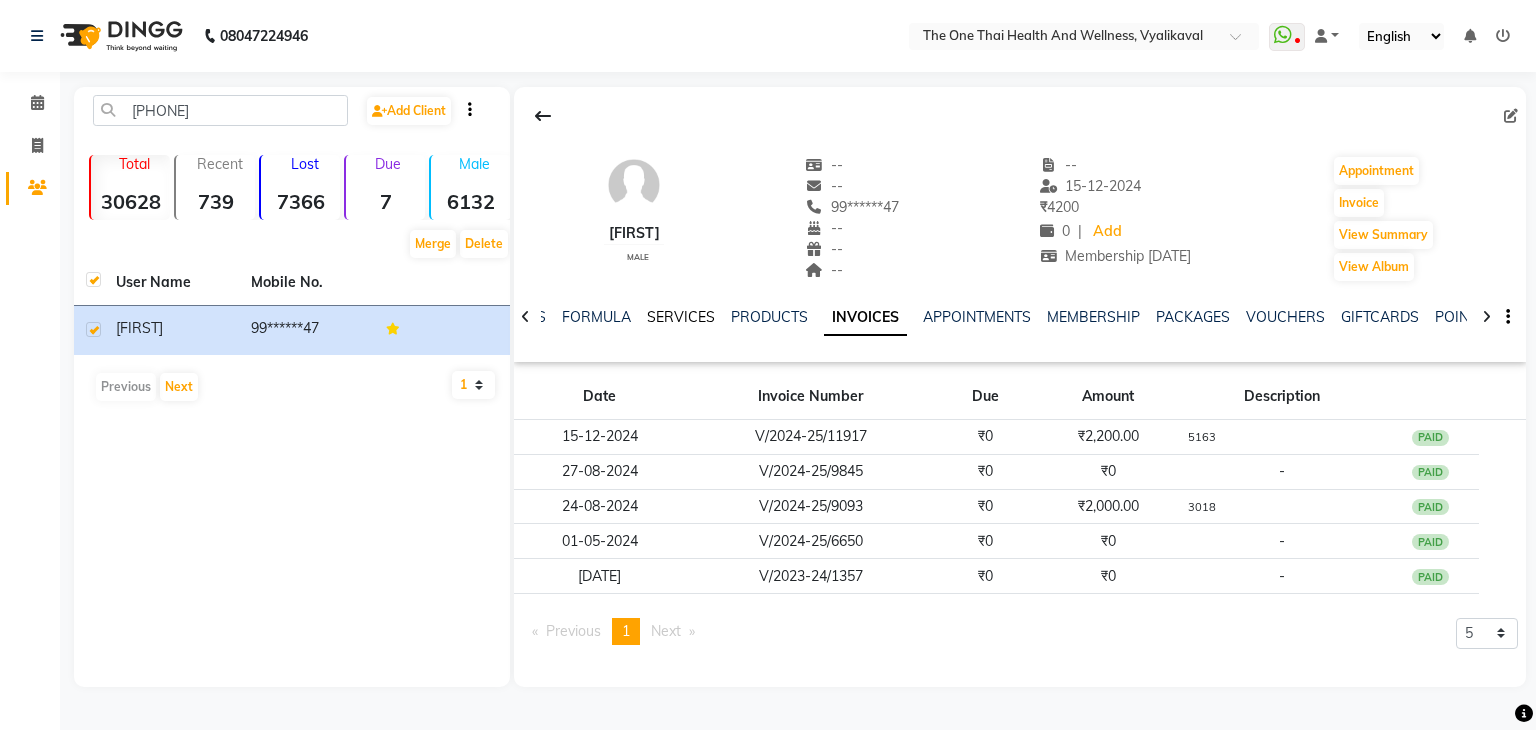 click on "SERVICES" 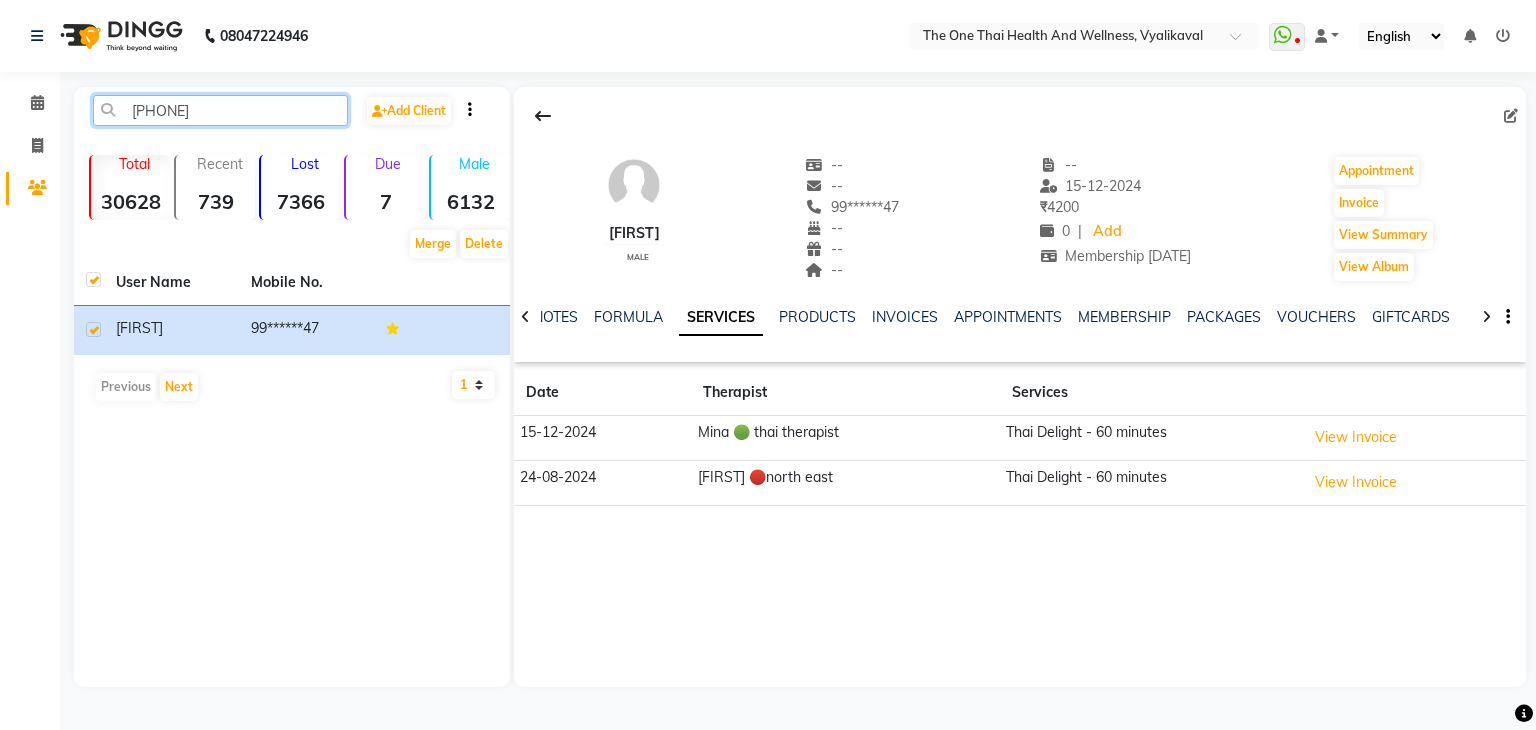 click on "[PHONE]" 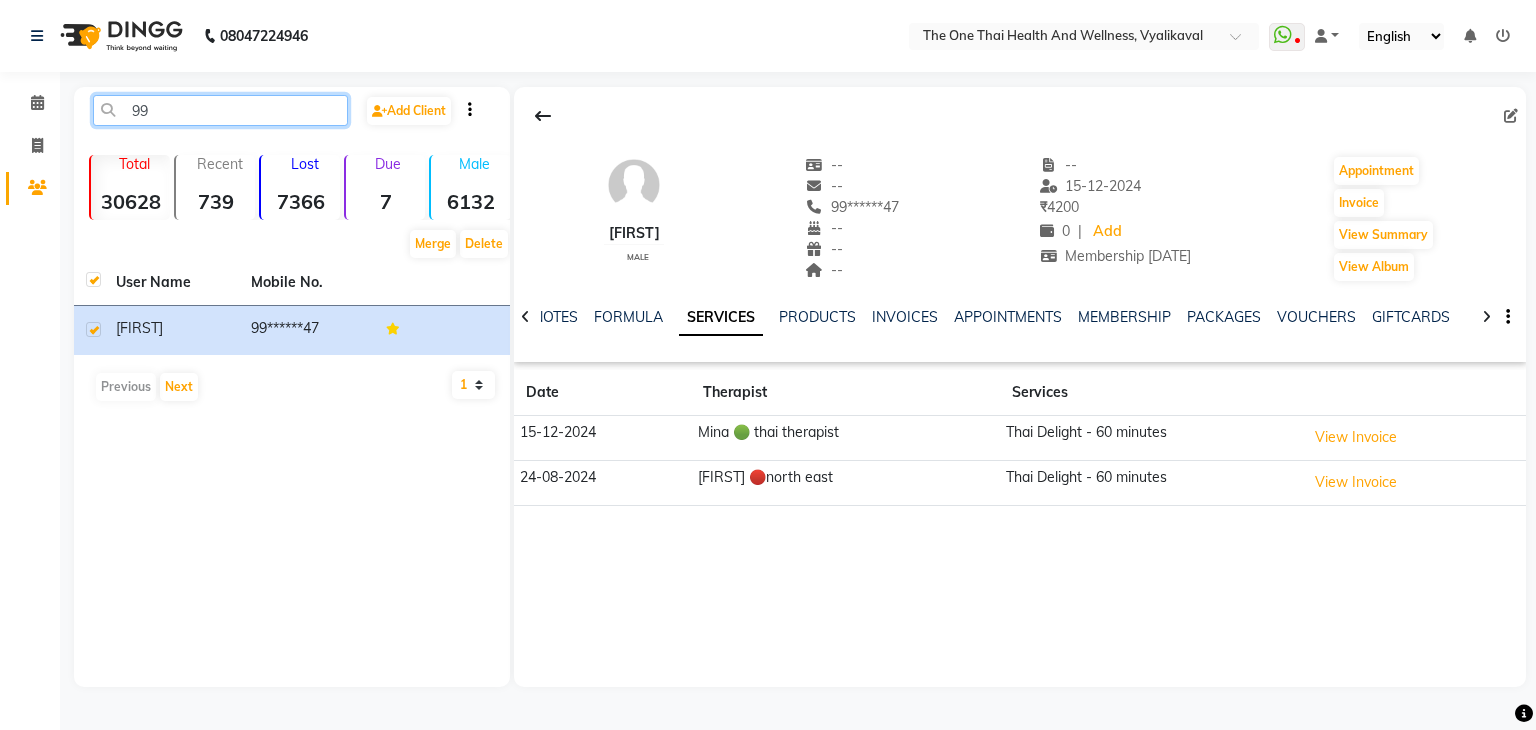 type on "9" 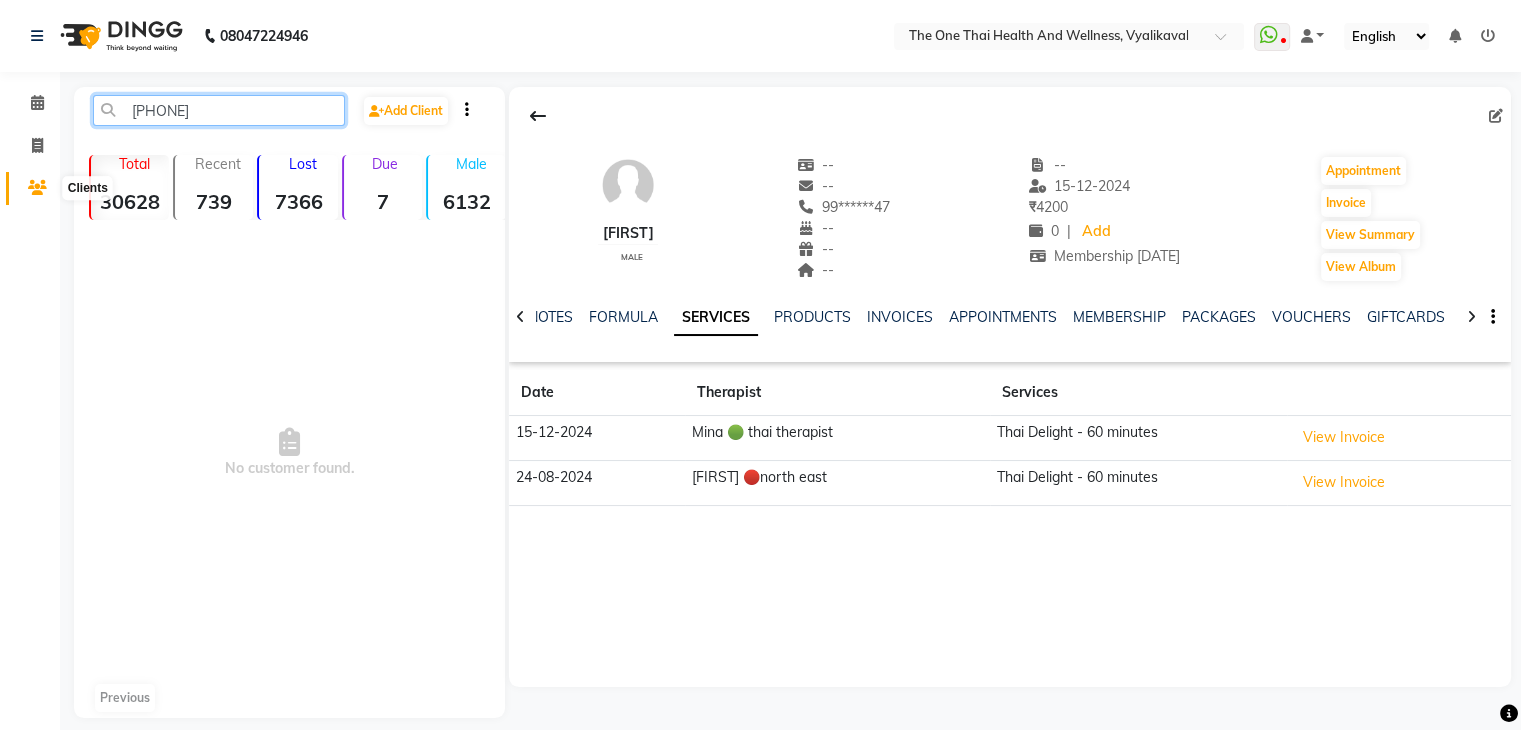 type on "[PHONE]" 